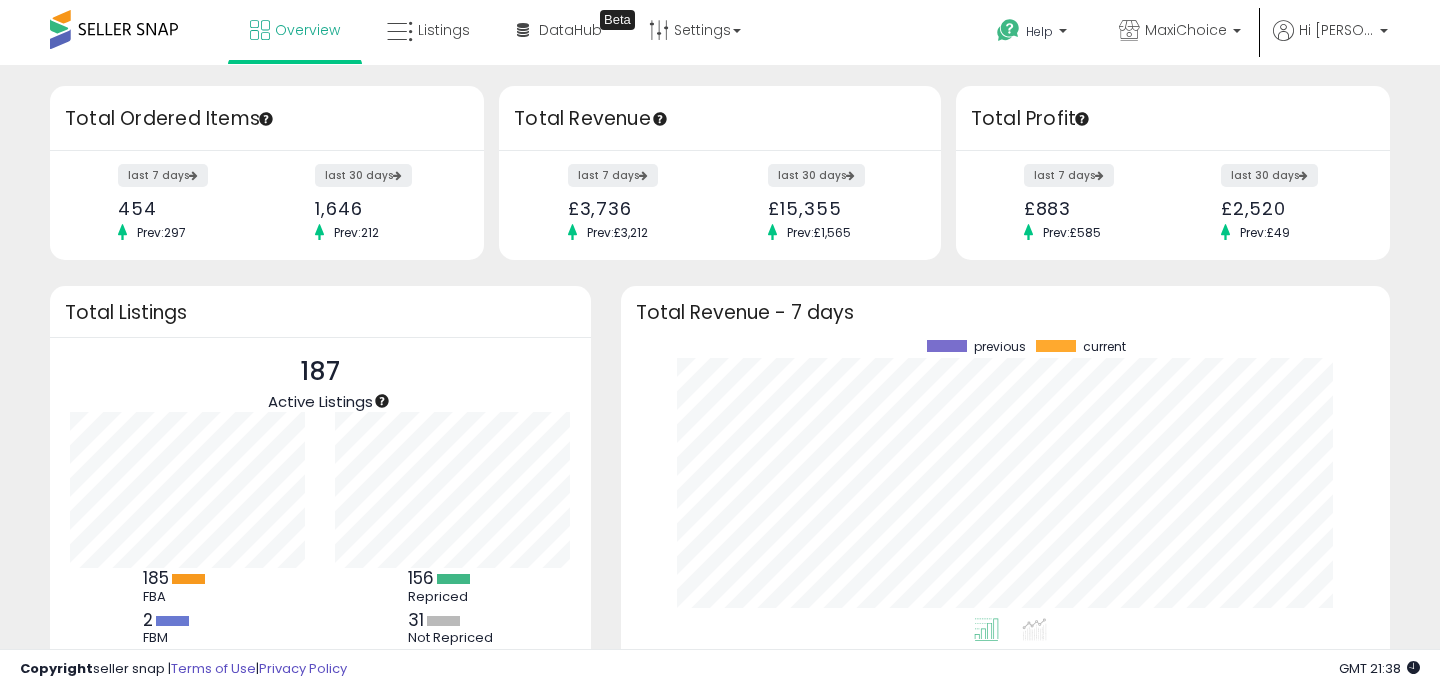scroll, scrollTop: 0, scrollLeft: 0, axis: both 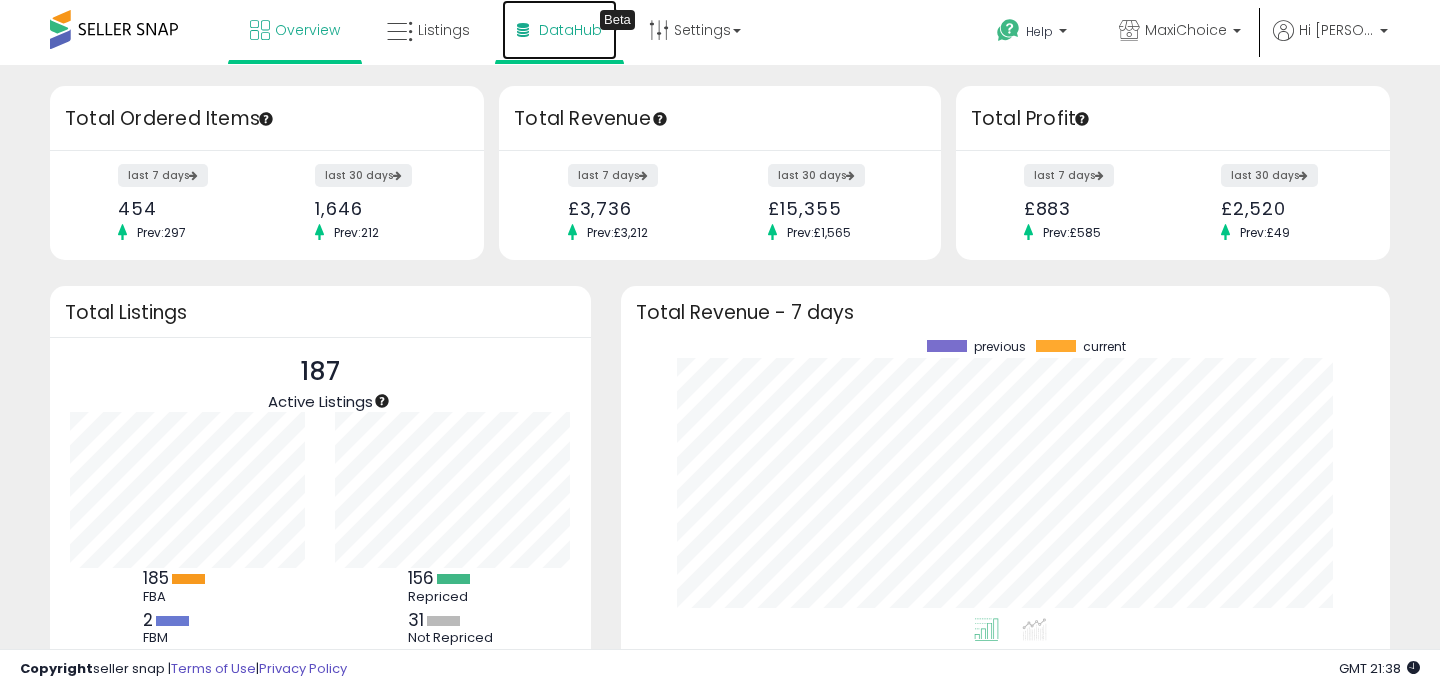 click on "DataHub" at bounding box center (570, 30) 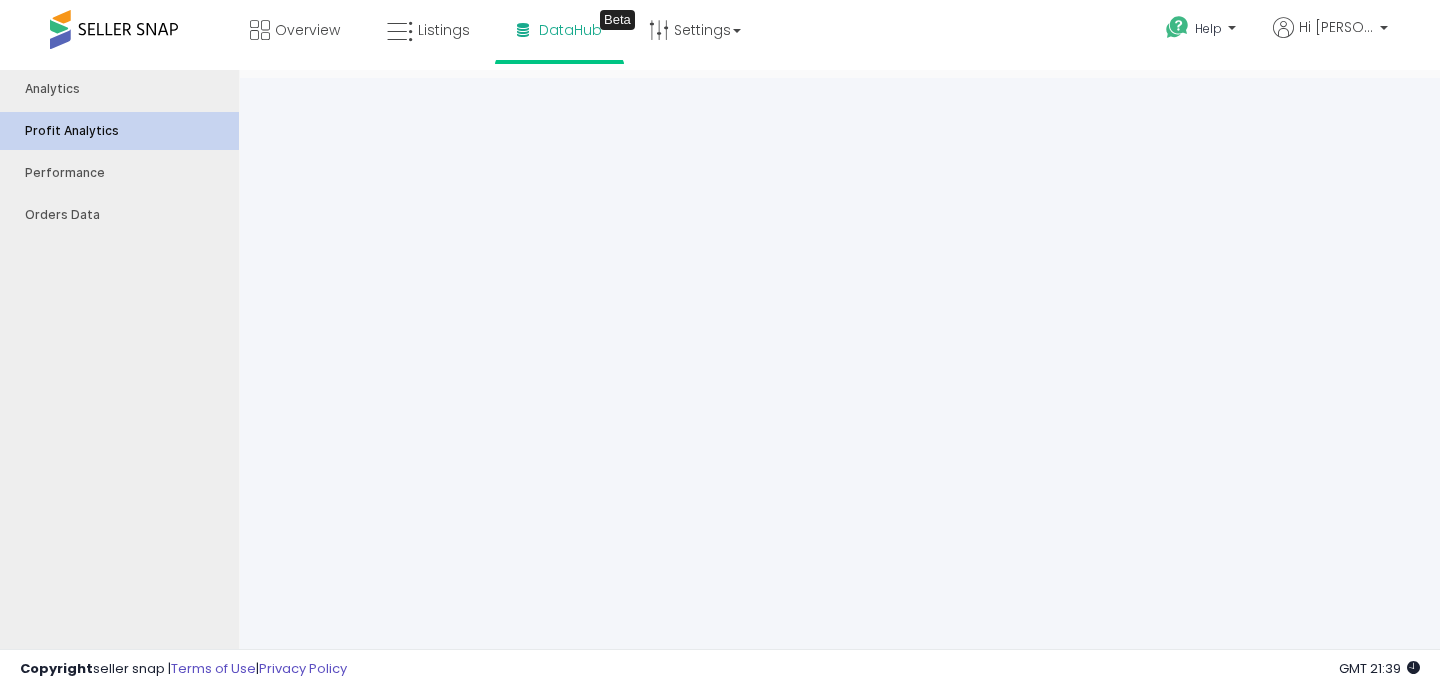 scroll, scrollTop: 0, scrollLeft: 0, axis: both 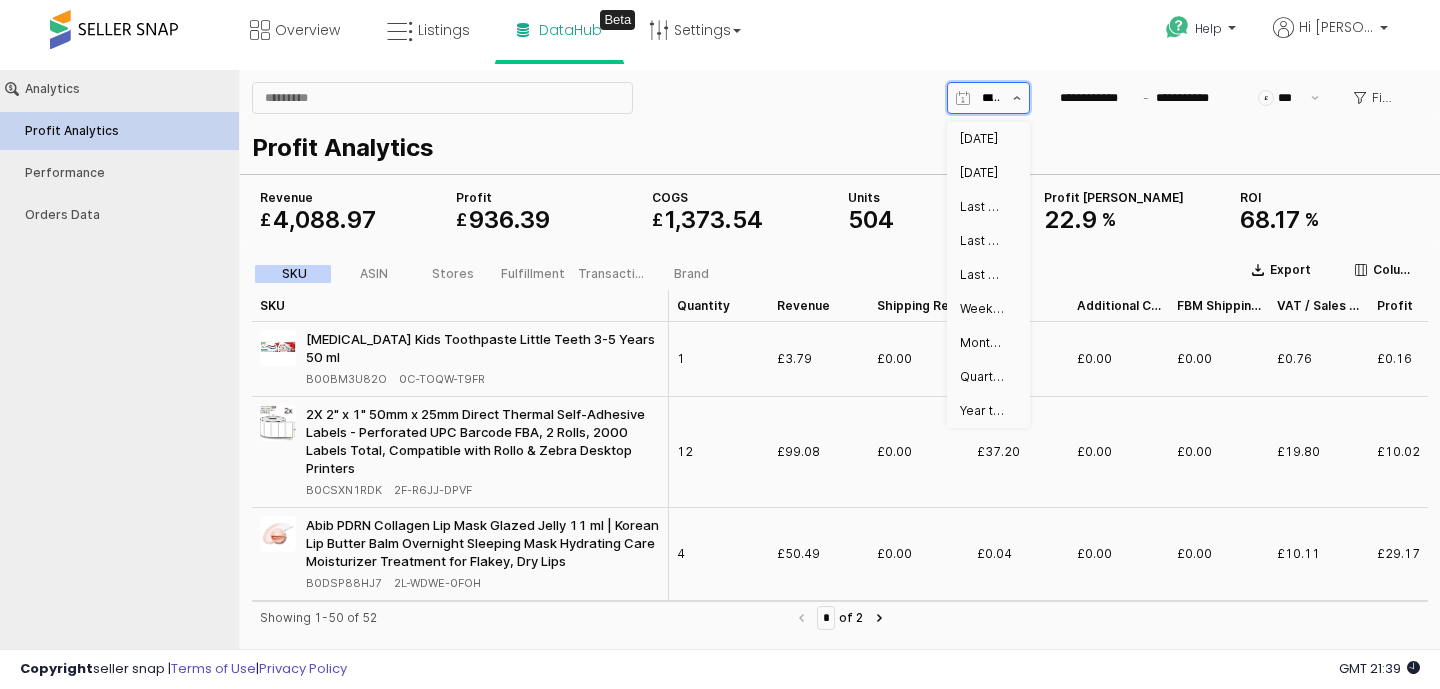 click at bounding box center (1017, 98) 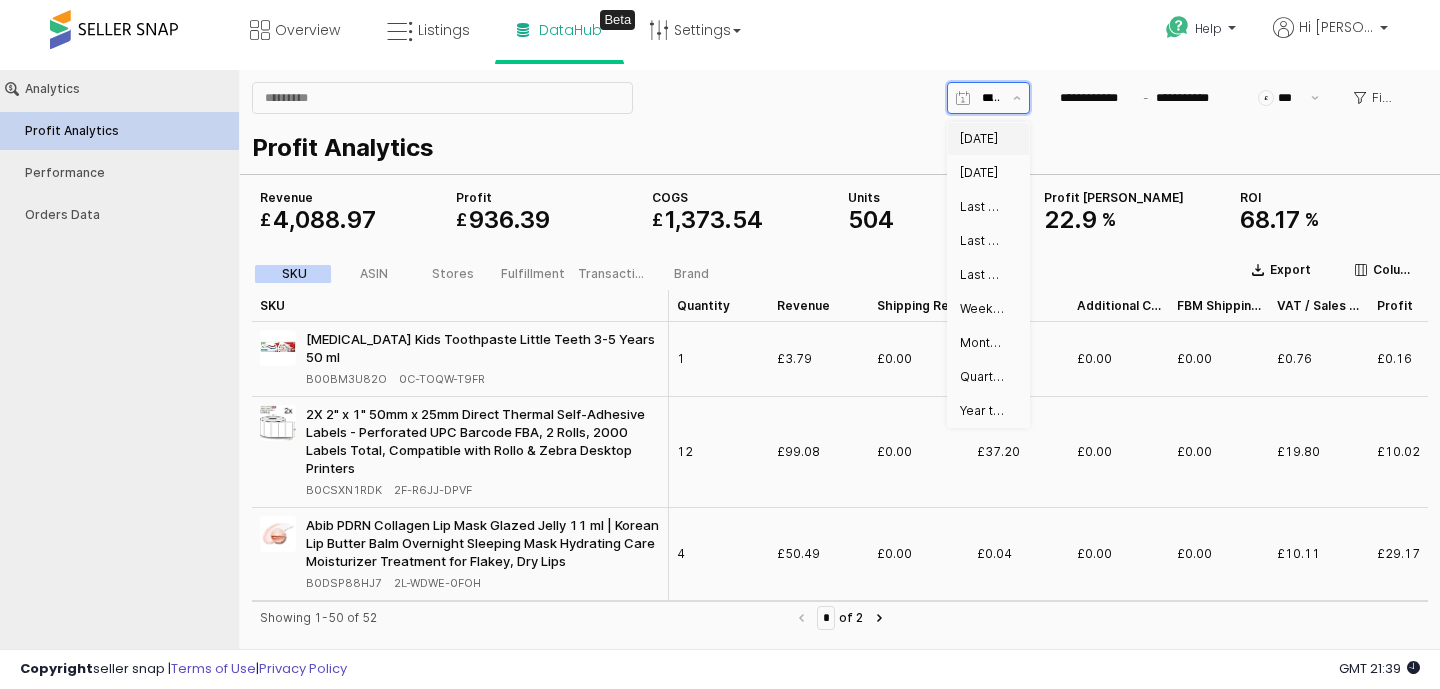 click on "Today" at bounding box center [982, 139] 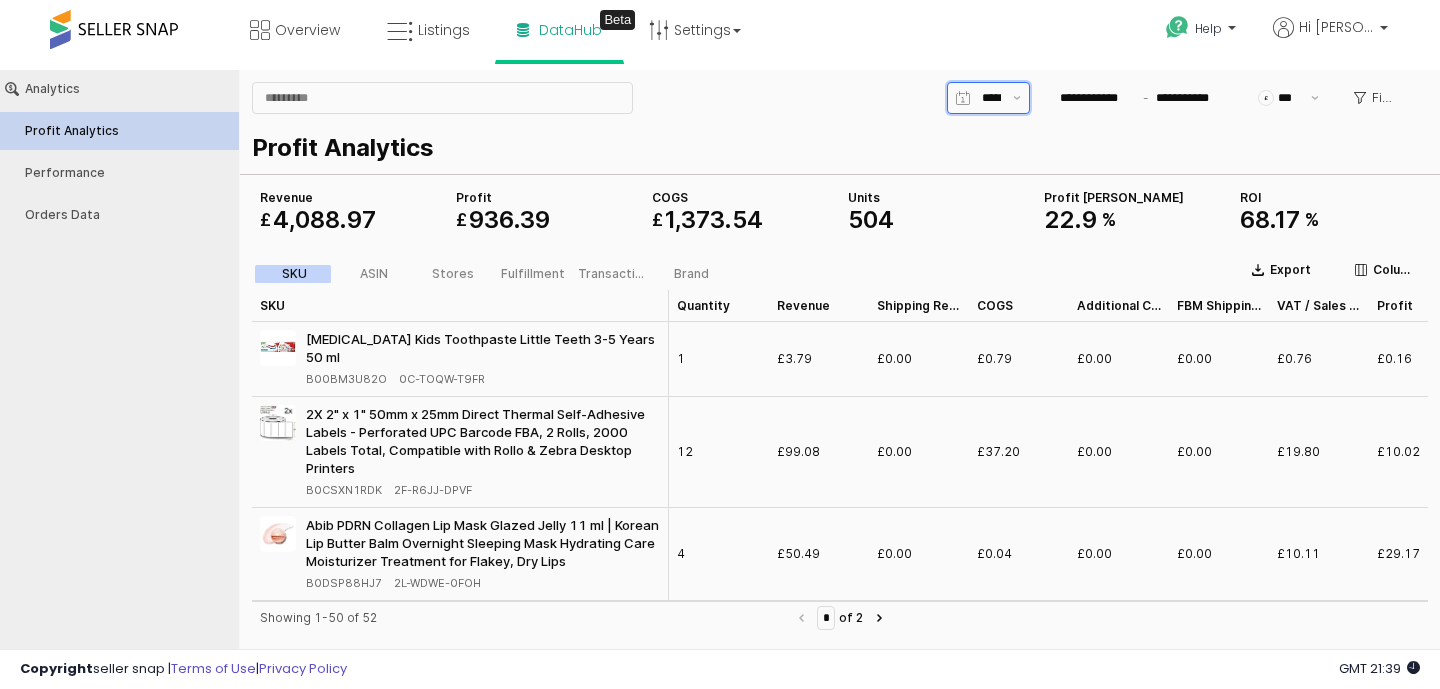 type on "**********" 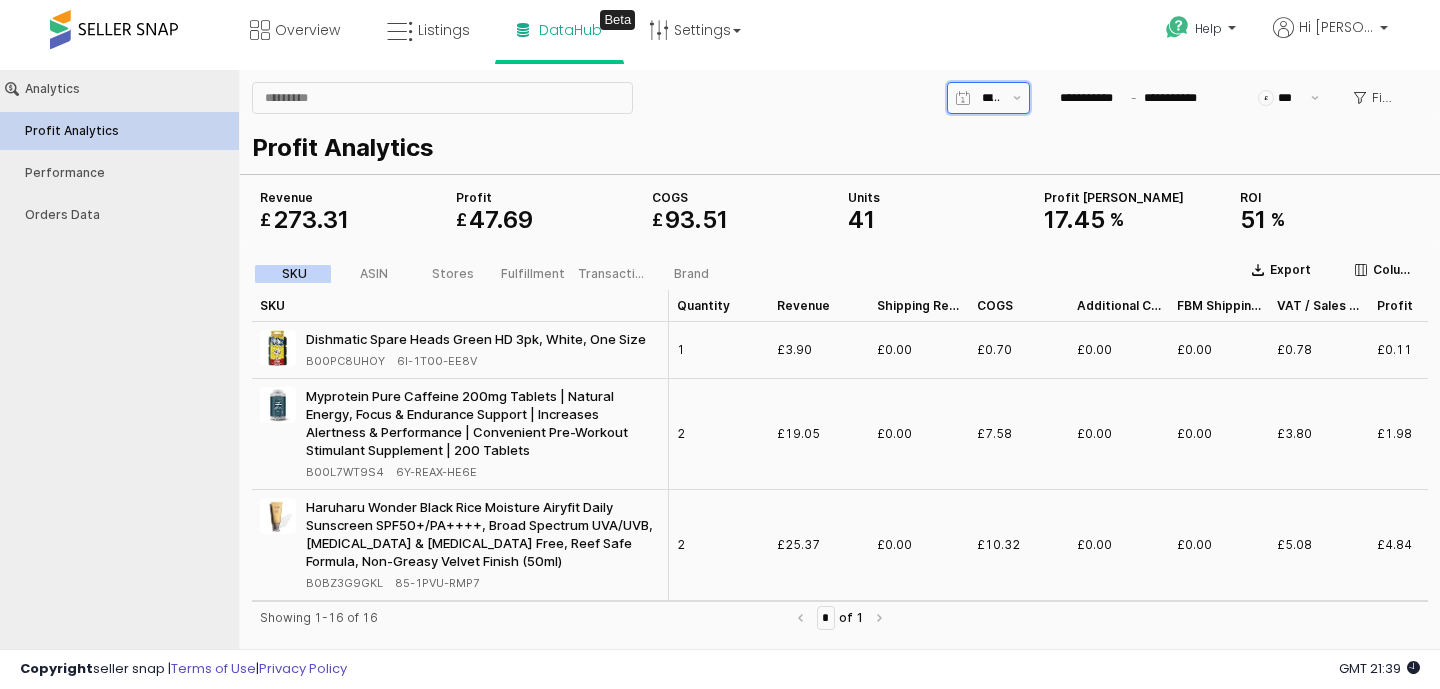 click on "*****" at bounding box center [987, 98] 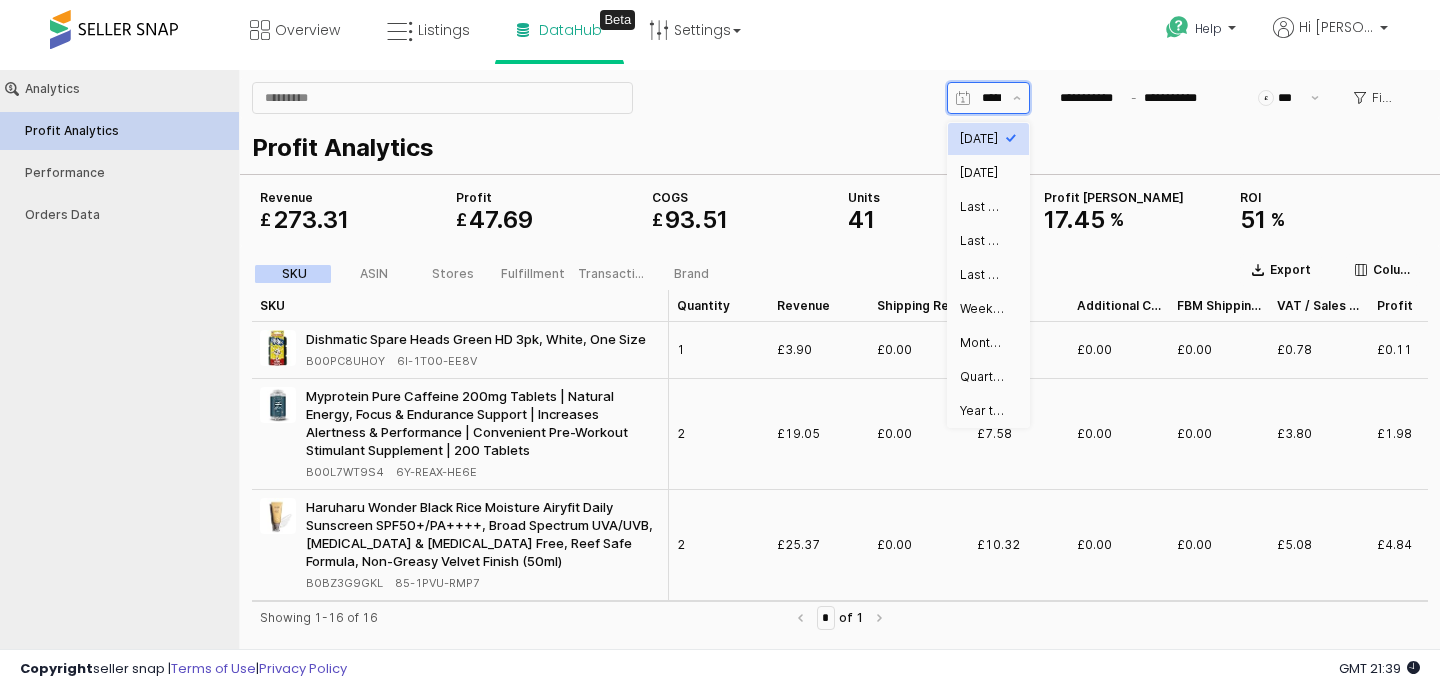 scroll, scrollTop: 0, scrollLeft: 19, axis: horizontal 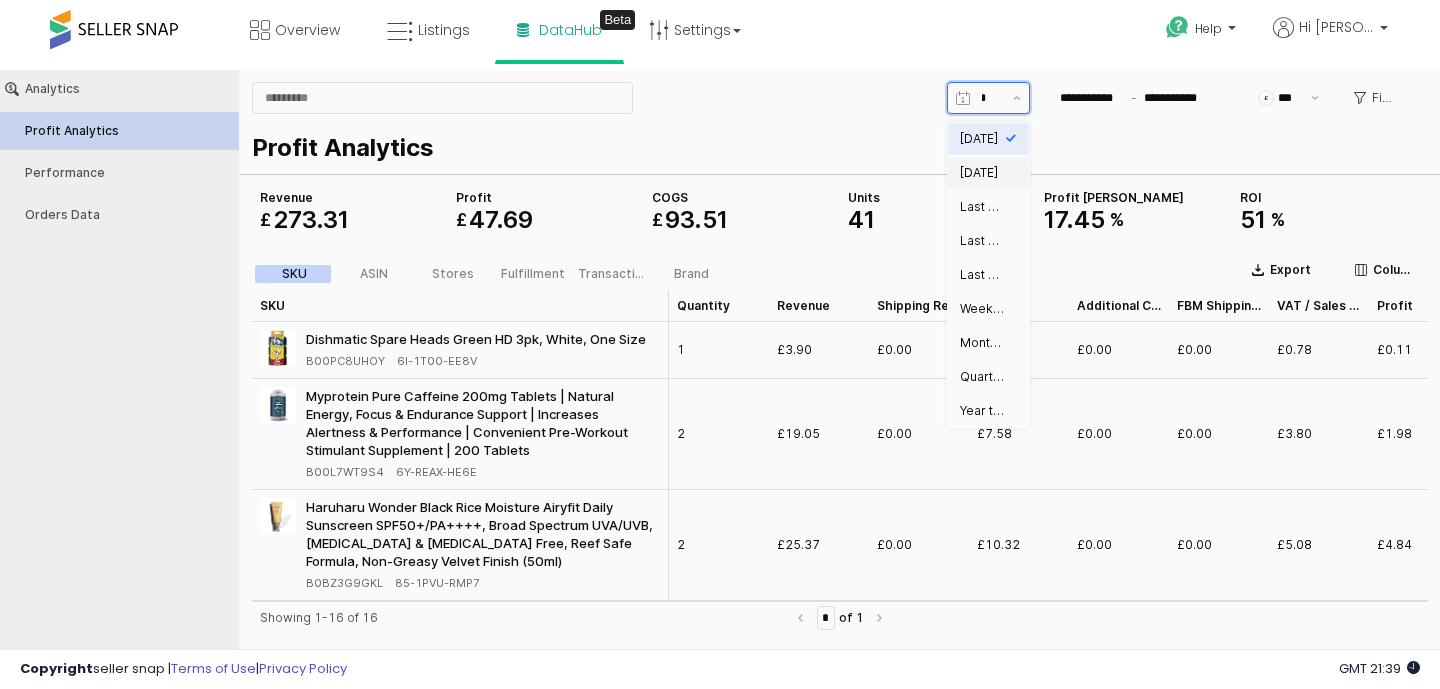 click on "Yesterday" at bounding box center (982, 173) 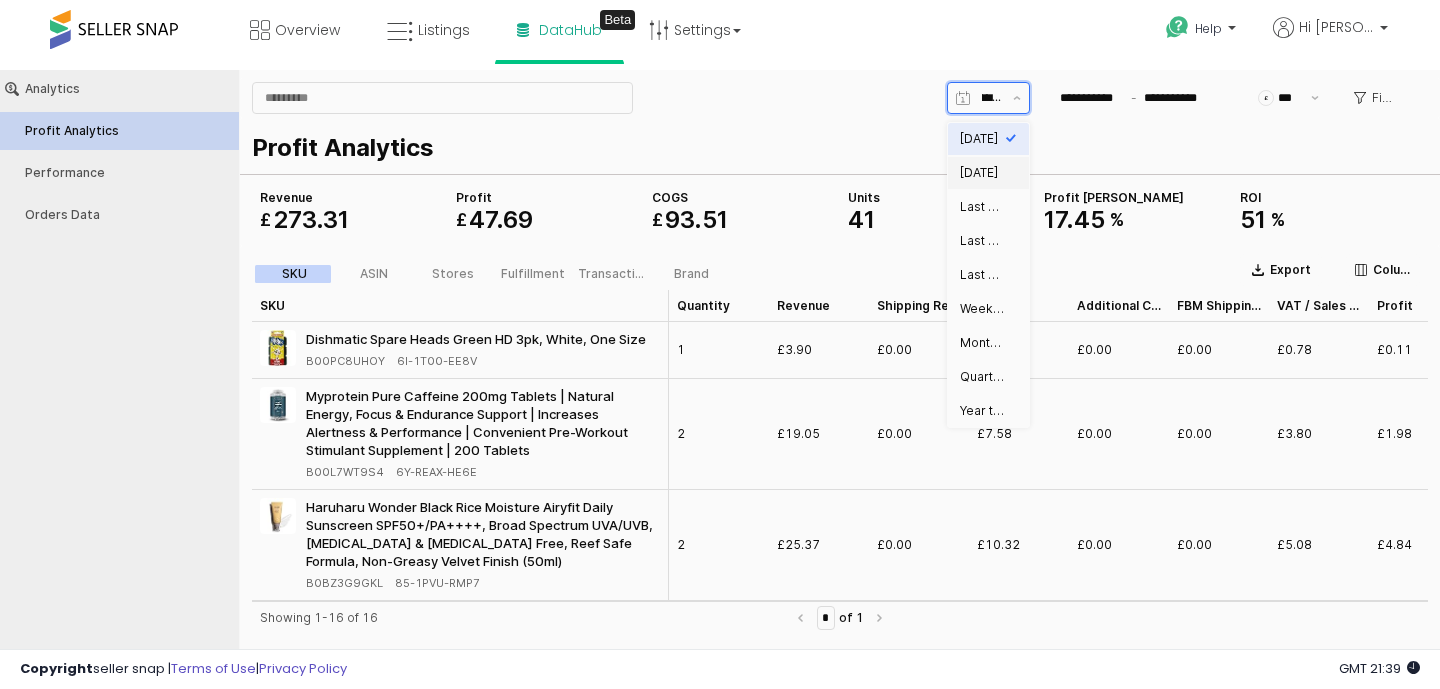 type on "**********" 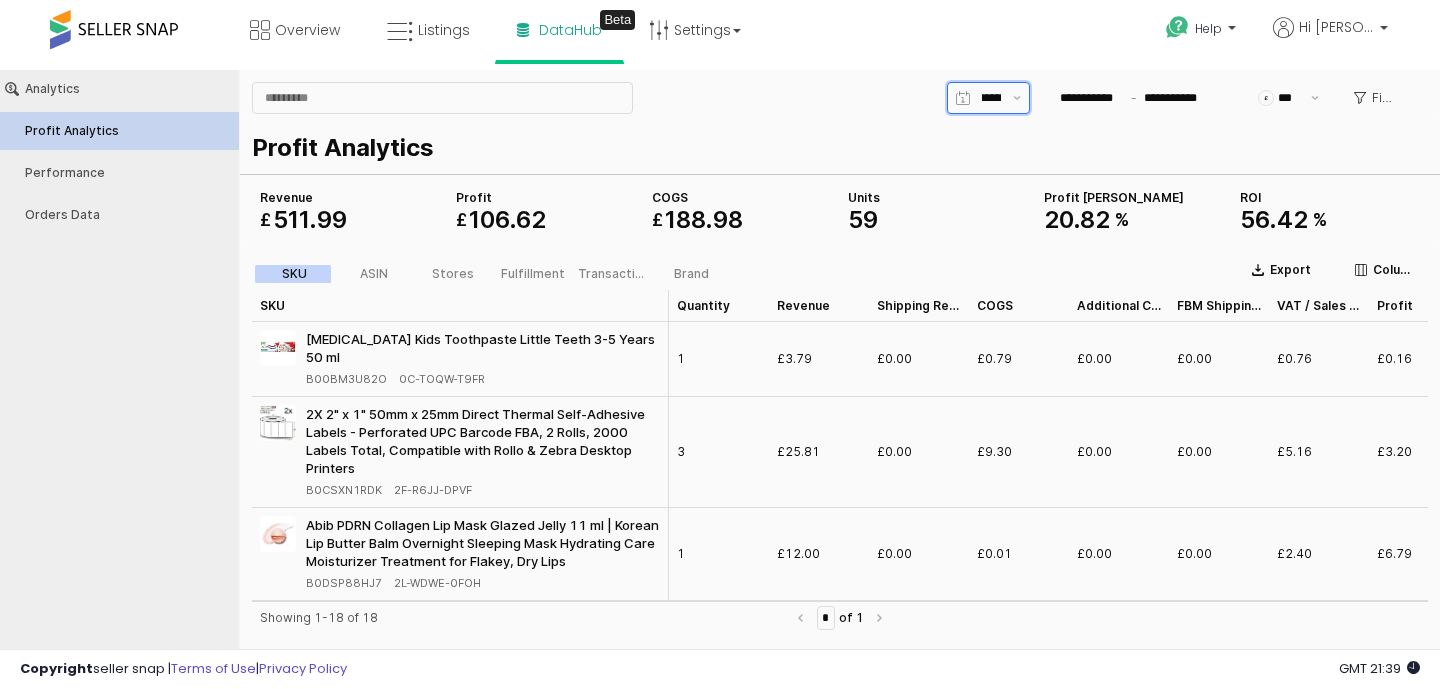 click on "*********" at bounding box center [994, 98] 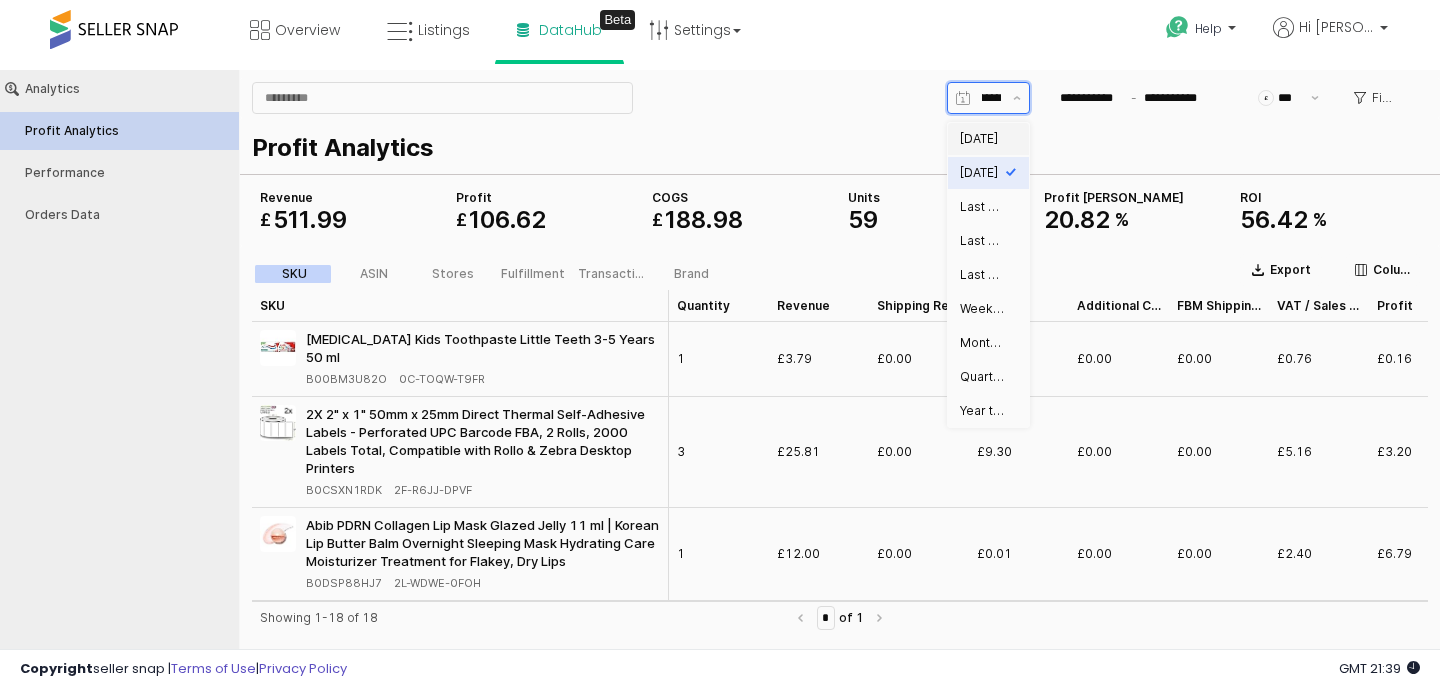 click on "Today" at bounding box center [982, 139] 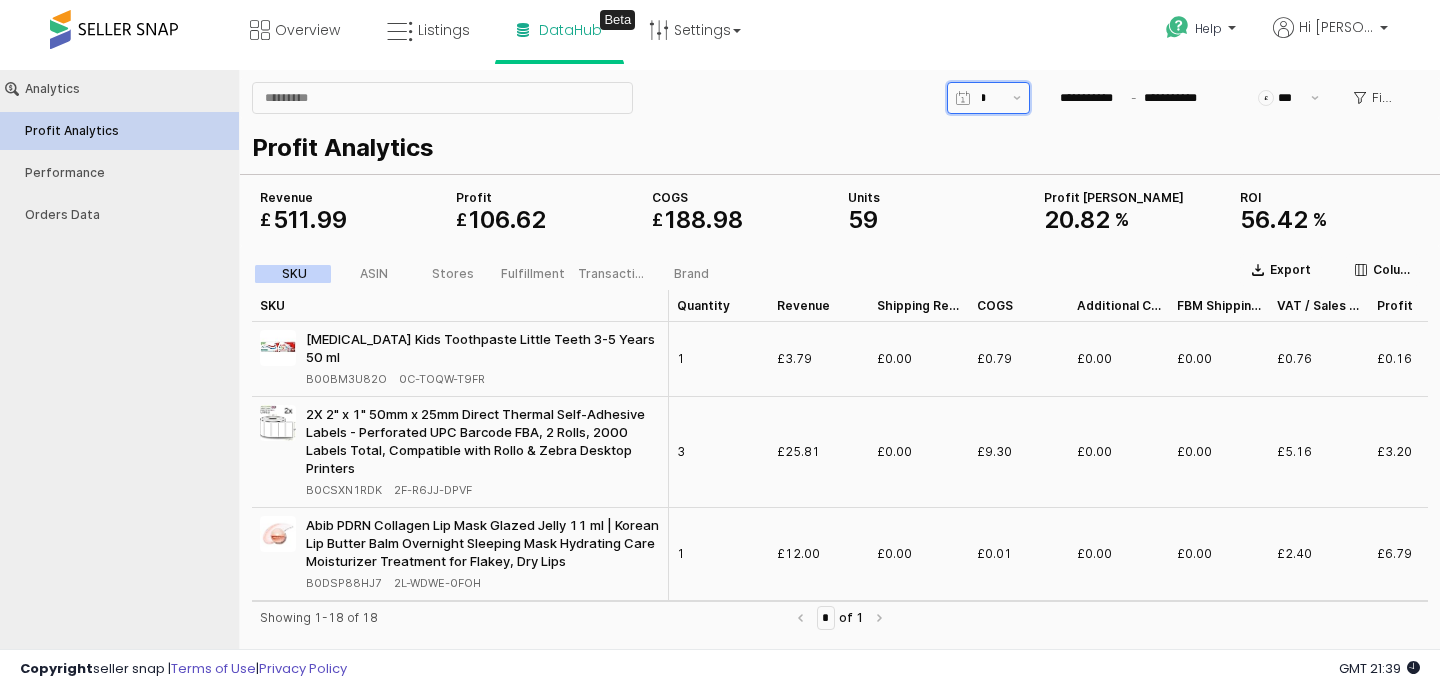 type on "**********" 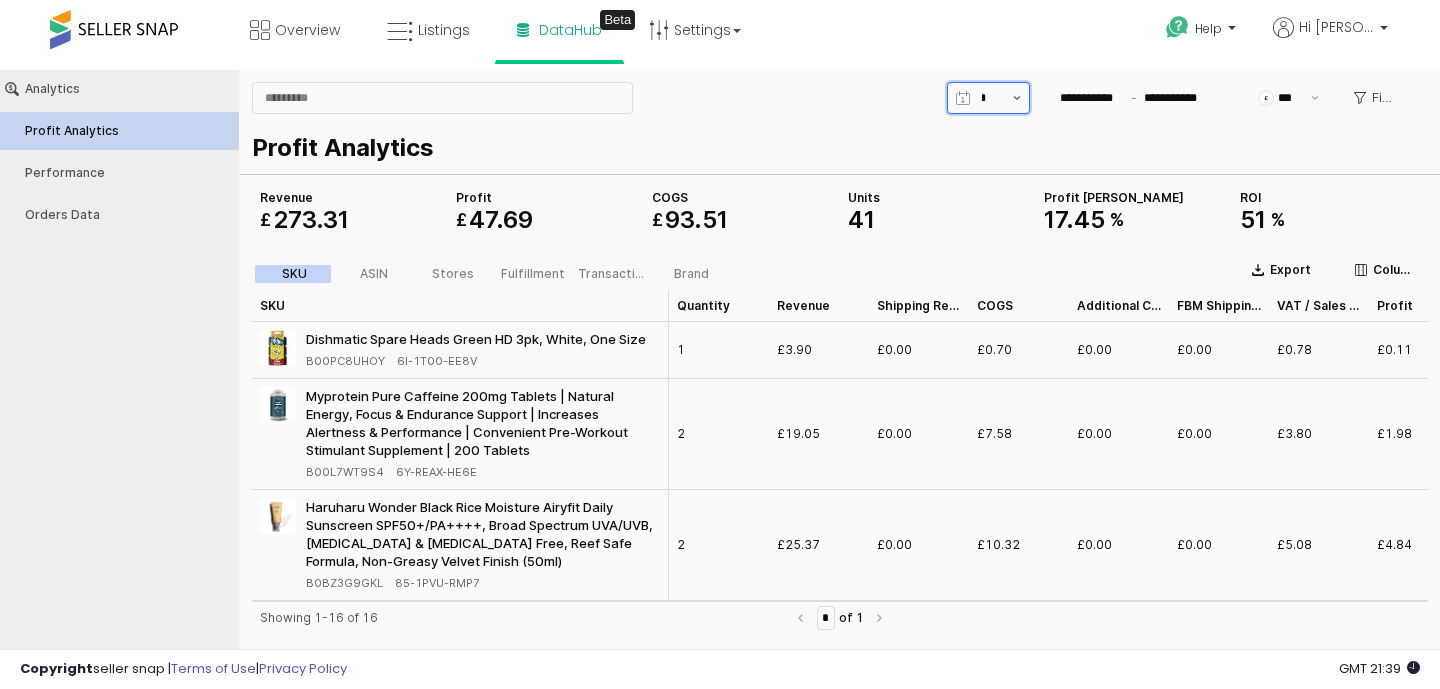 click at bounding box center [1017, 98] 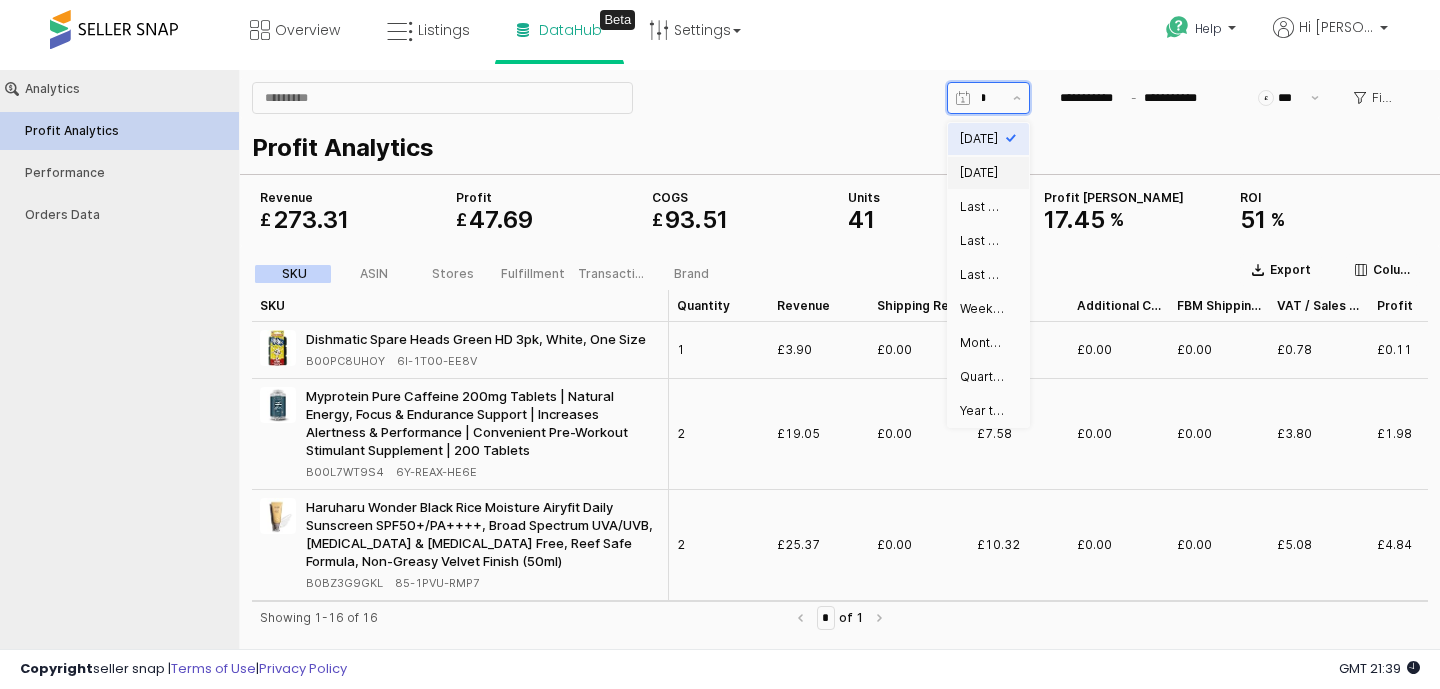 click on "Yesterday" at bounding box center [982, 173] 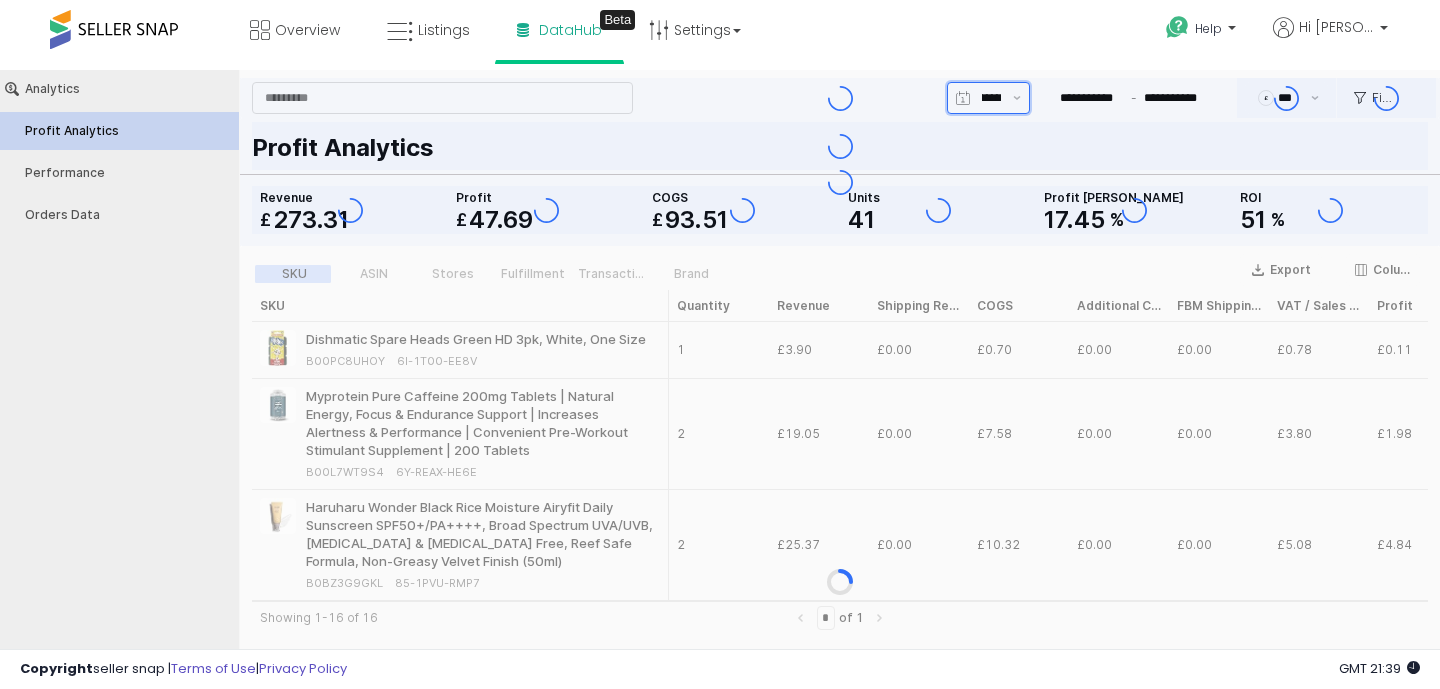 type on "**********" 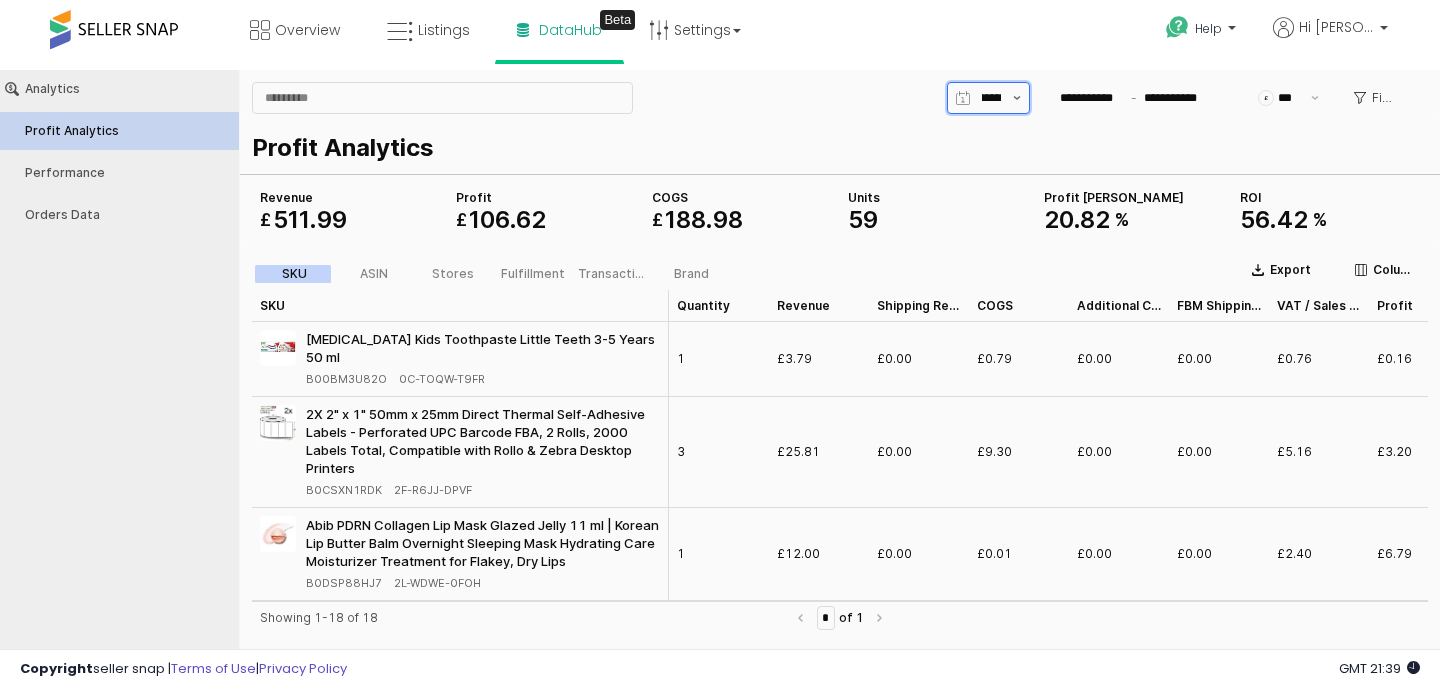 click at bounding box center [1017, 98] 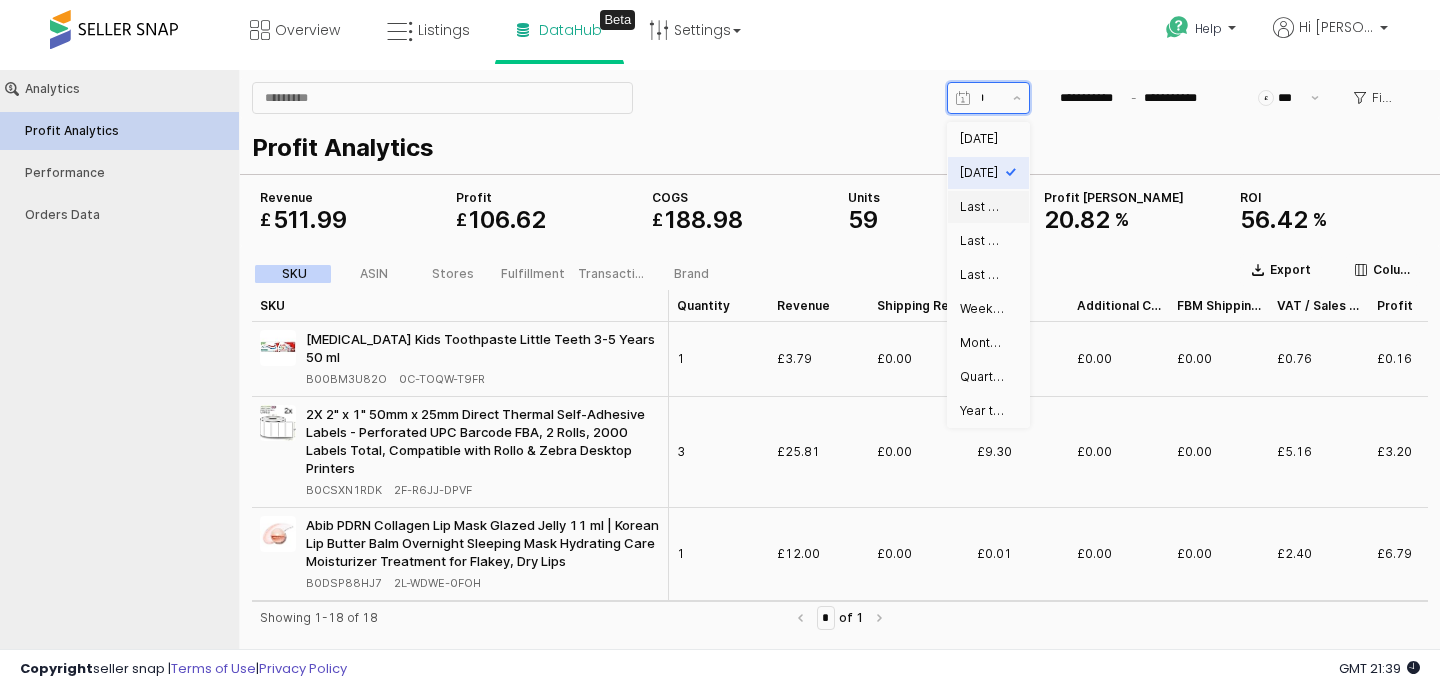 click on "Last 7 days" at bounding box center [982, 207] 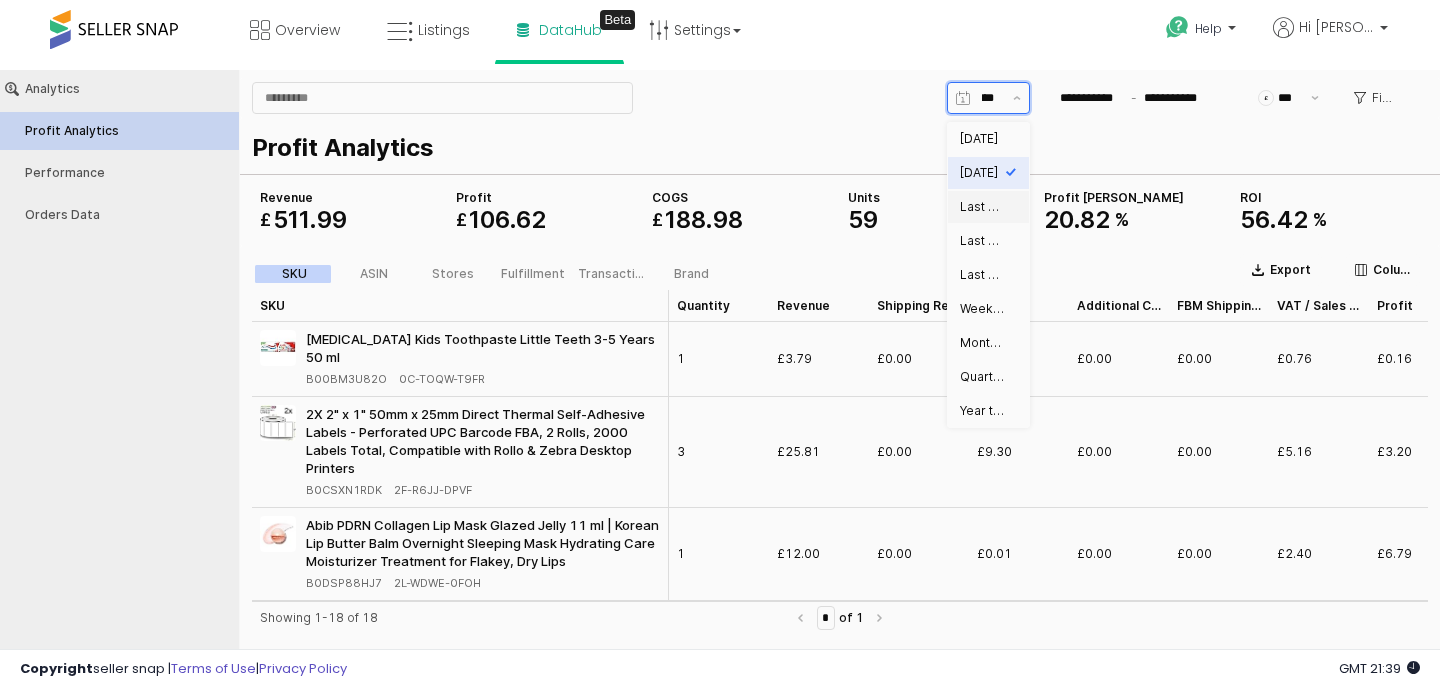 type on "**********" 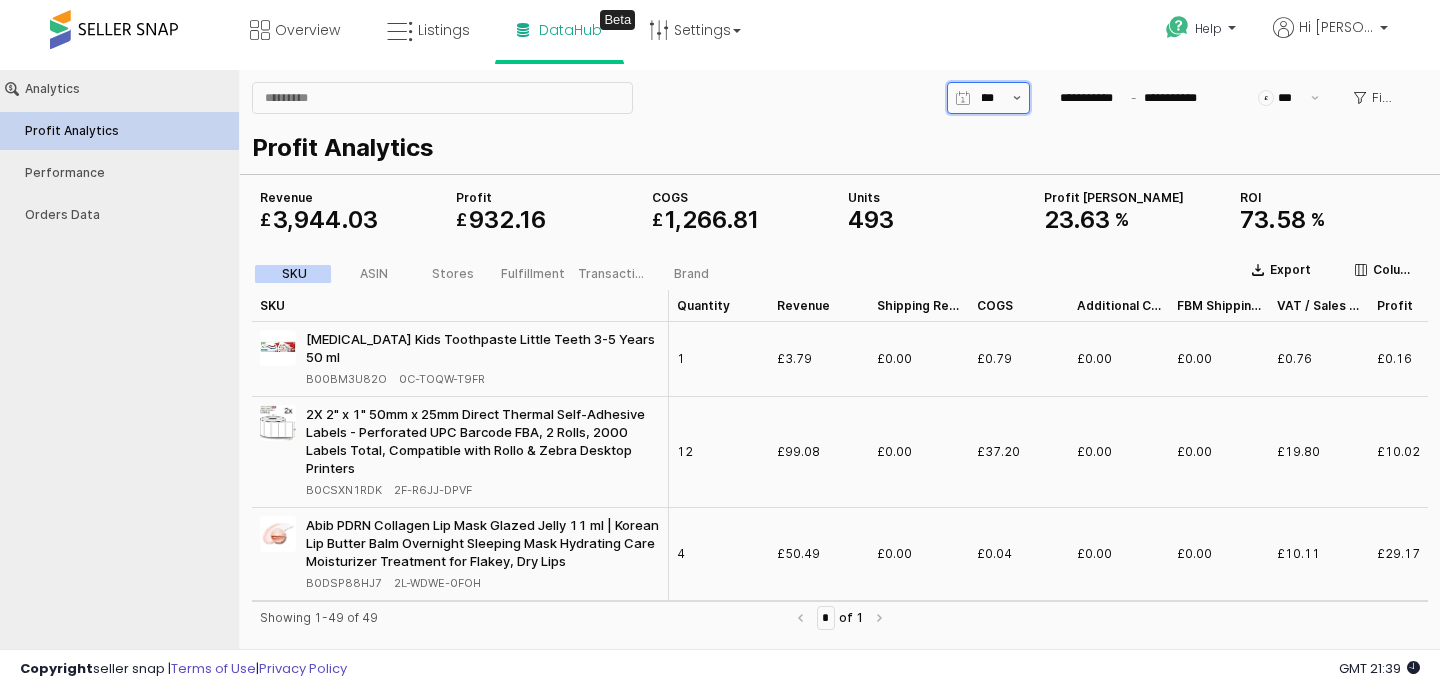 scroll, scrollTop: 0, scrollLeft: 50, axis: horizontal 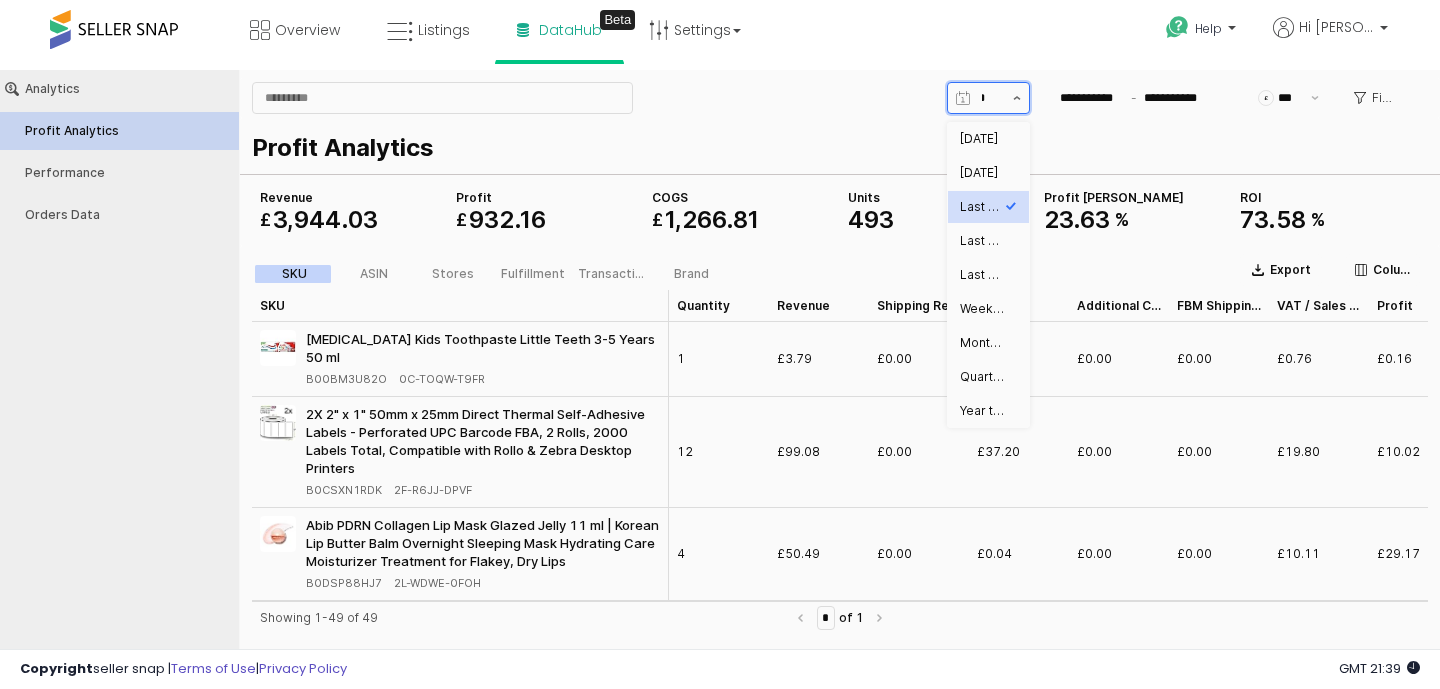 click at bounding box center (1017, 98) 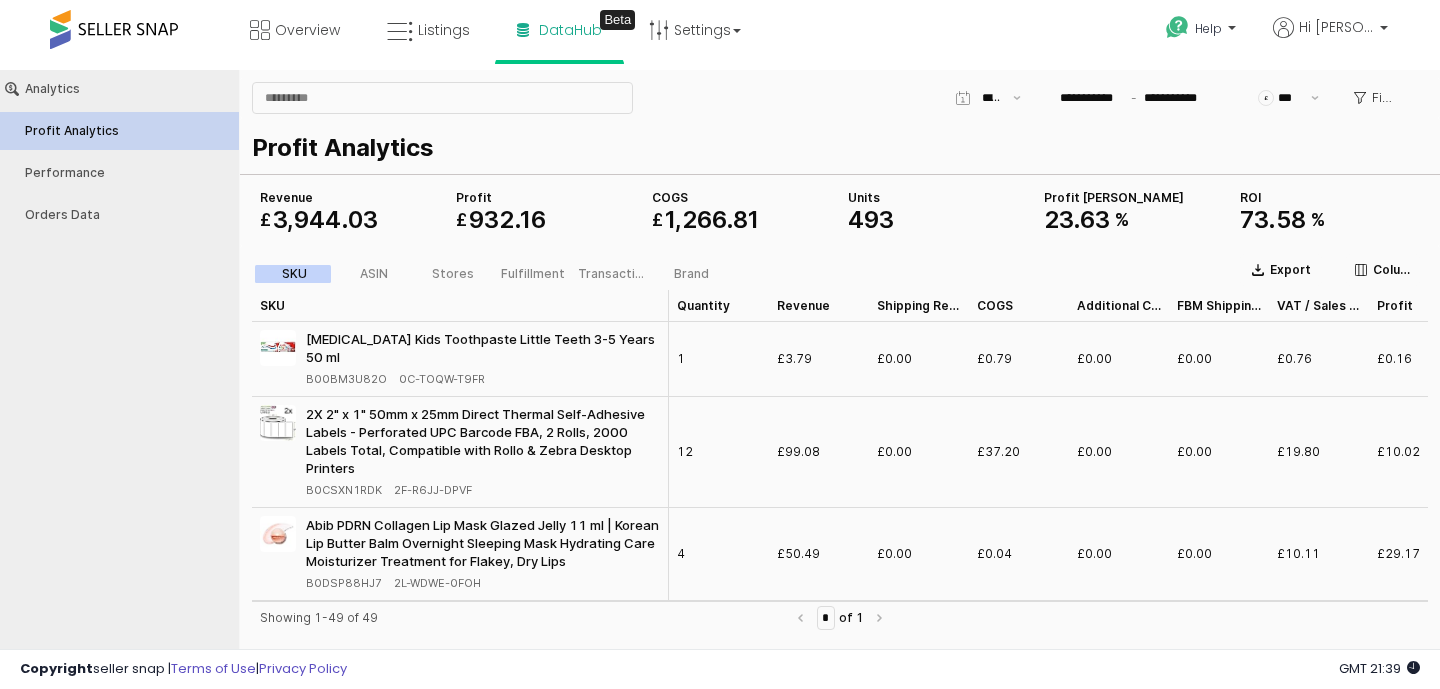 scroll, scrollTop: 0, scrollLeft: 0, axis: both 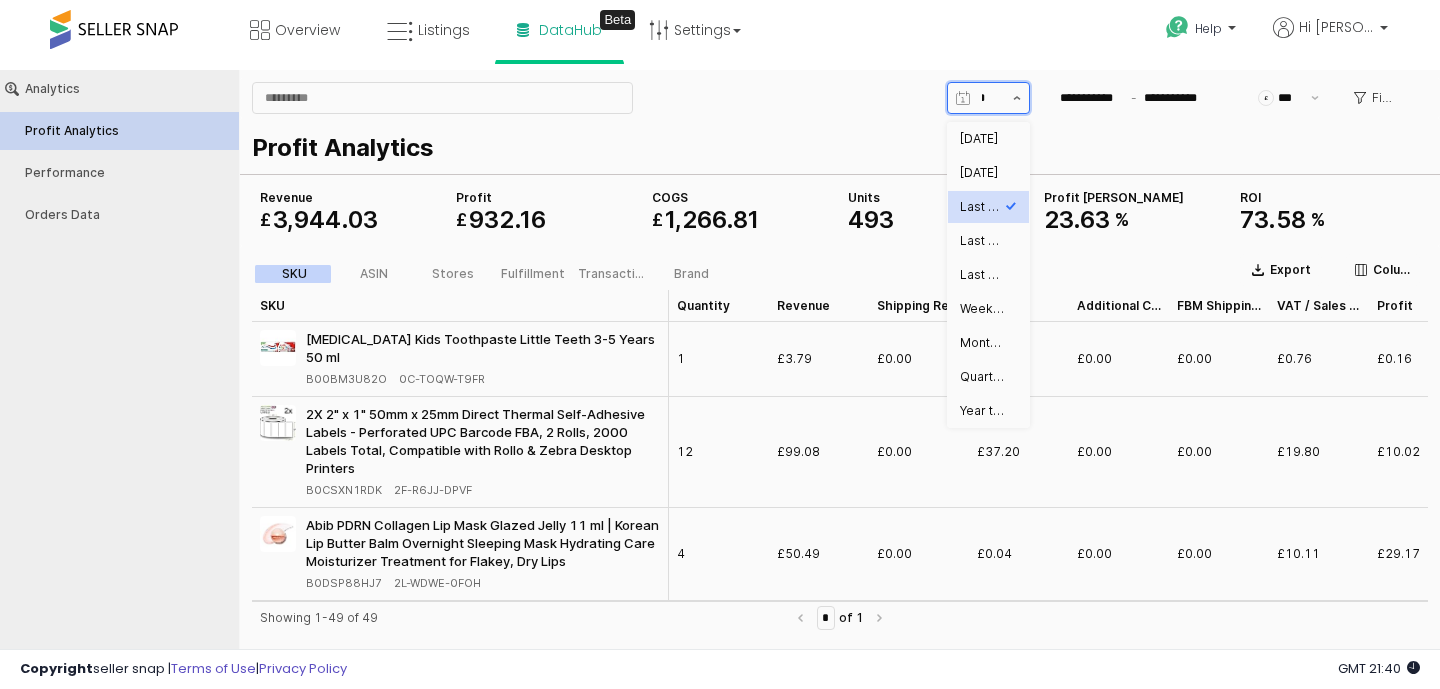 click at bounding box center (1017, 98) 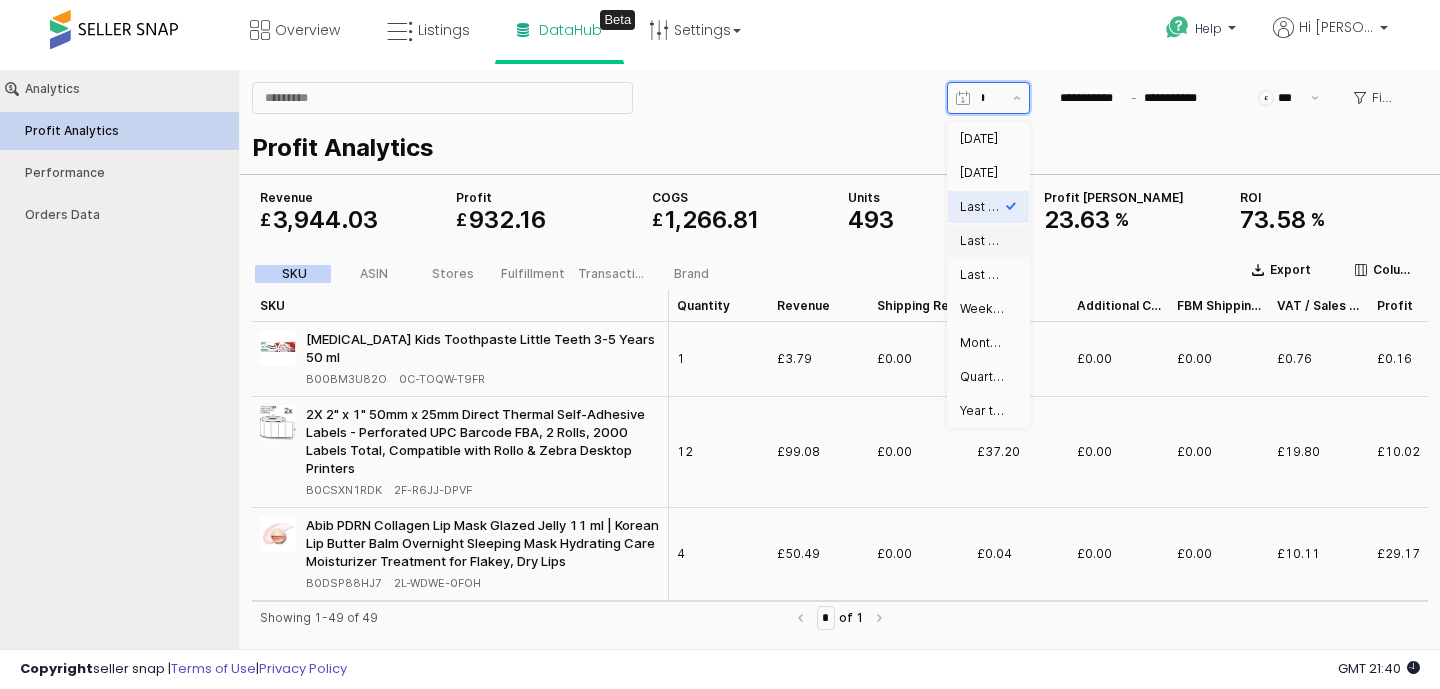 click on "Last 15 days" at bounding box center (982, 241) 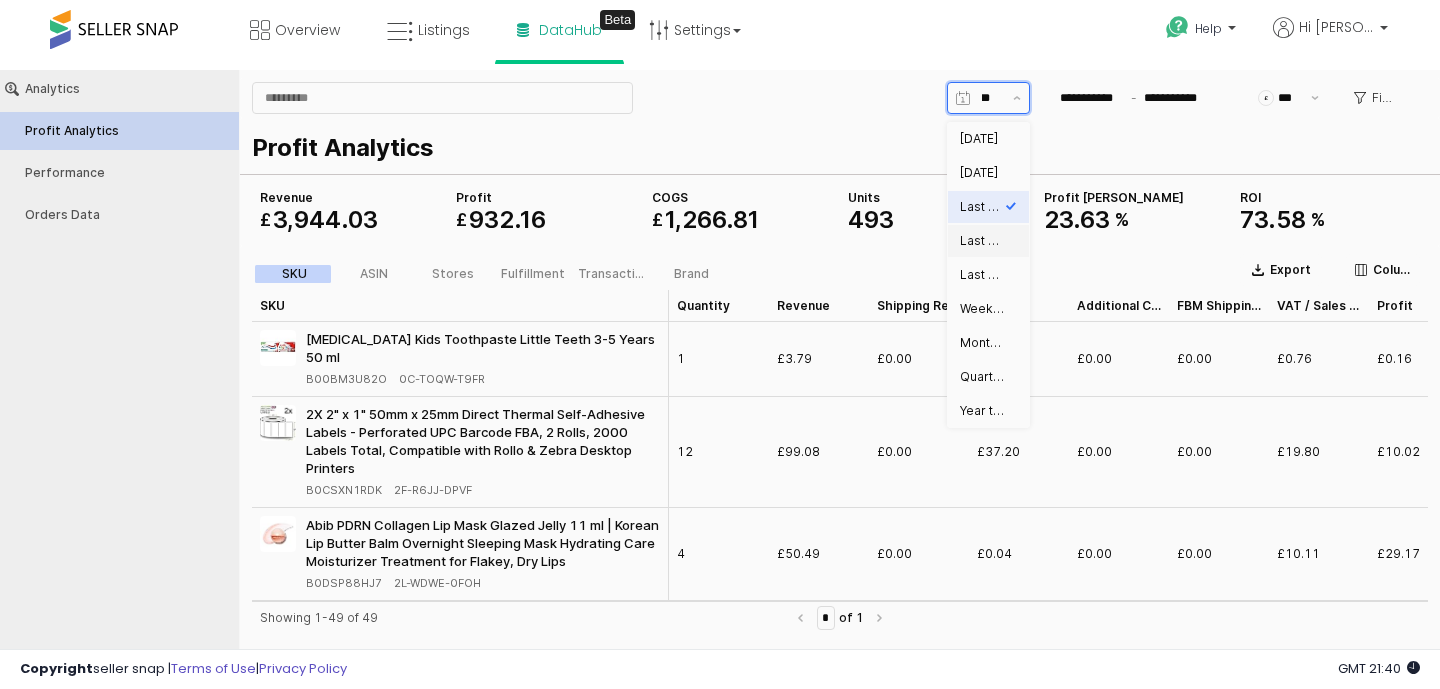type on "**********" 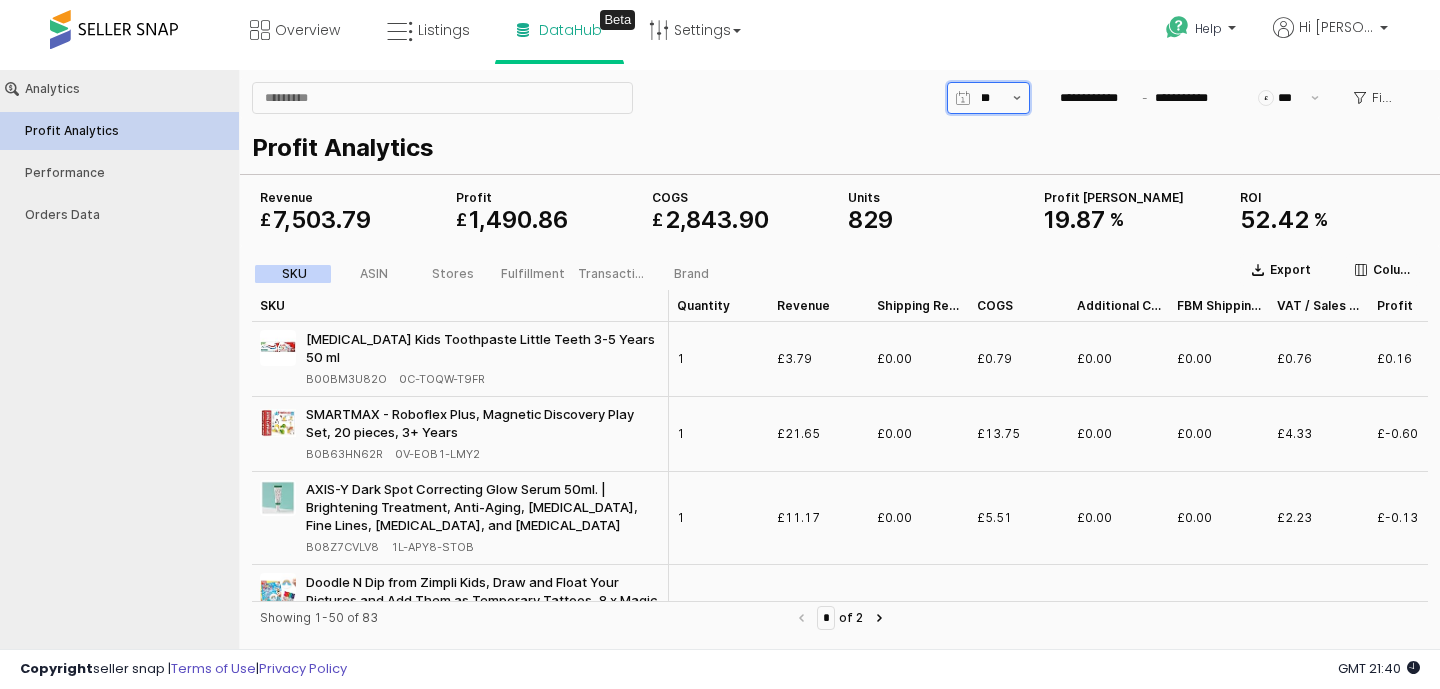 click at bounding box center (1017, 98) 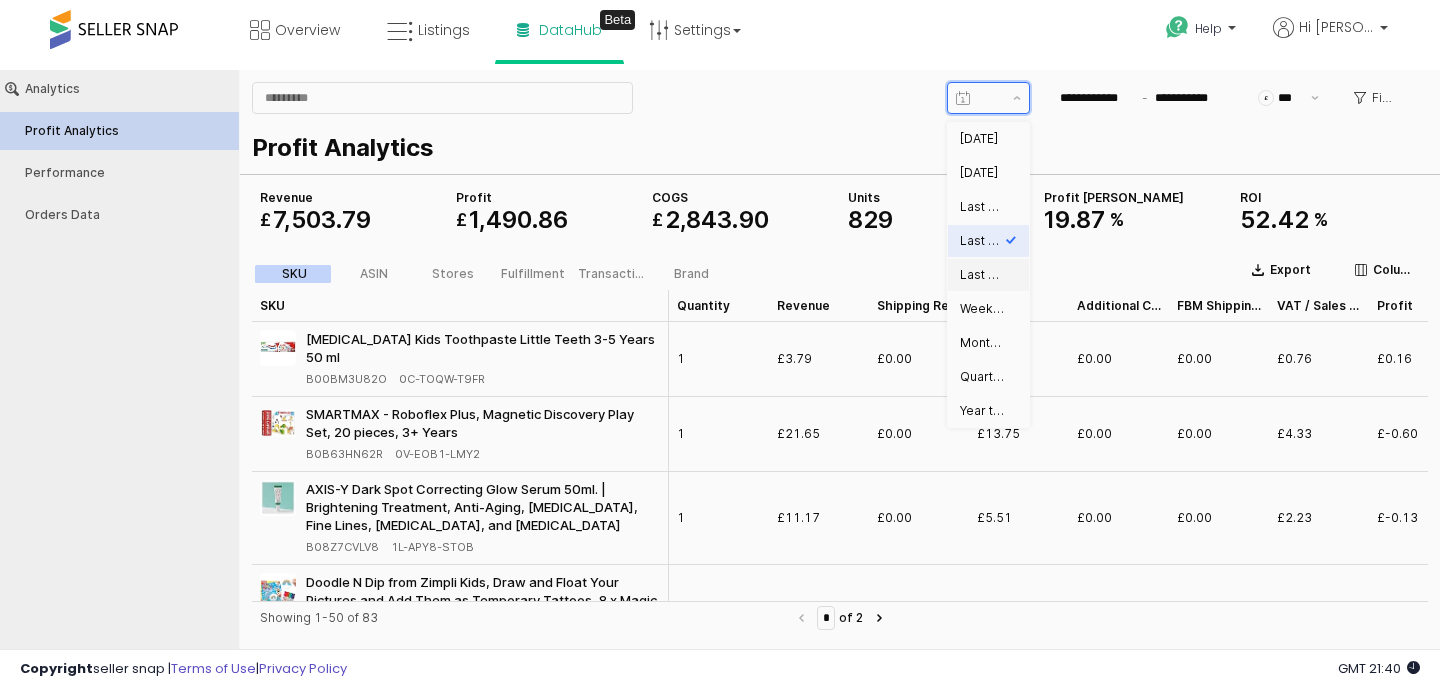 click on "Last 30 days" at bounding box center (982, 275) 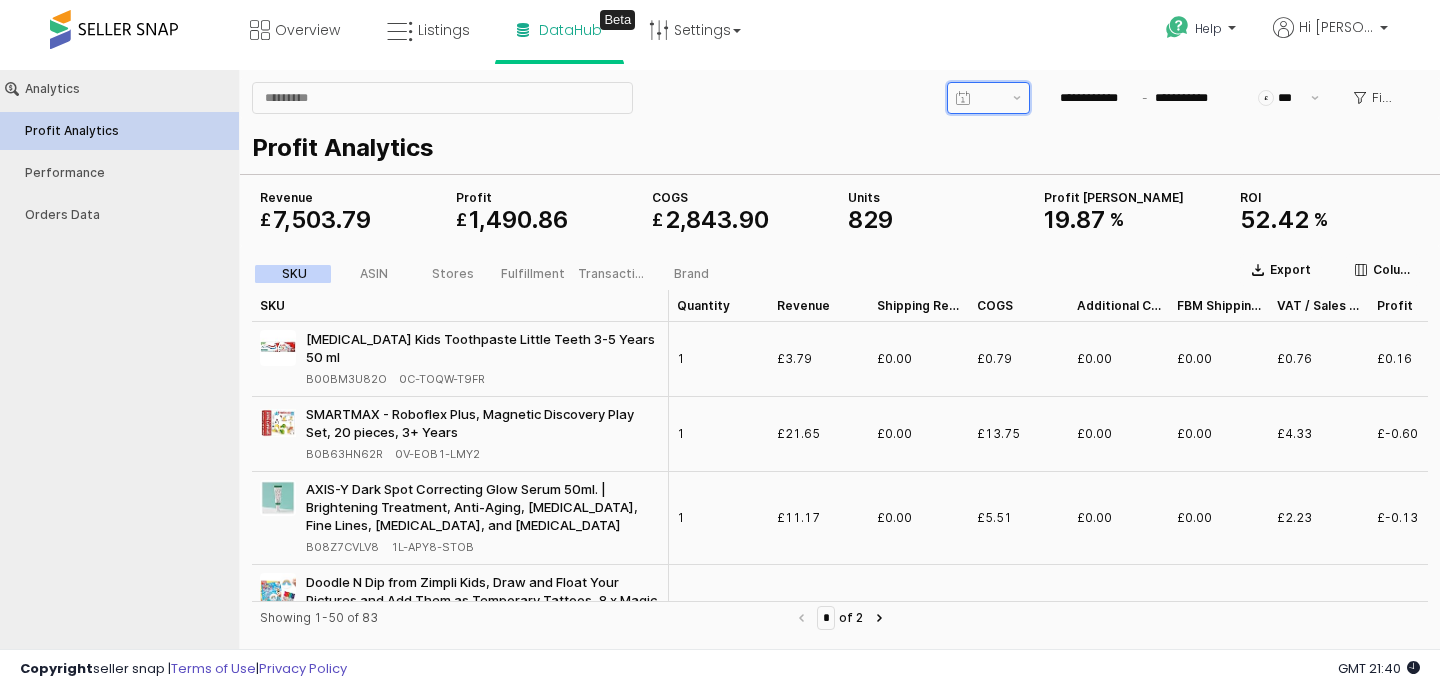 type on "**********" 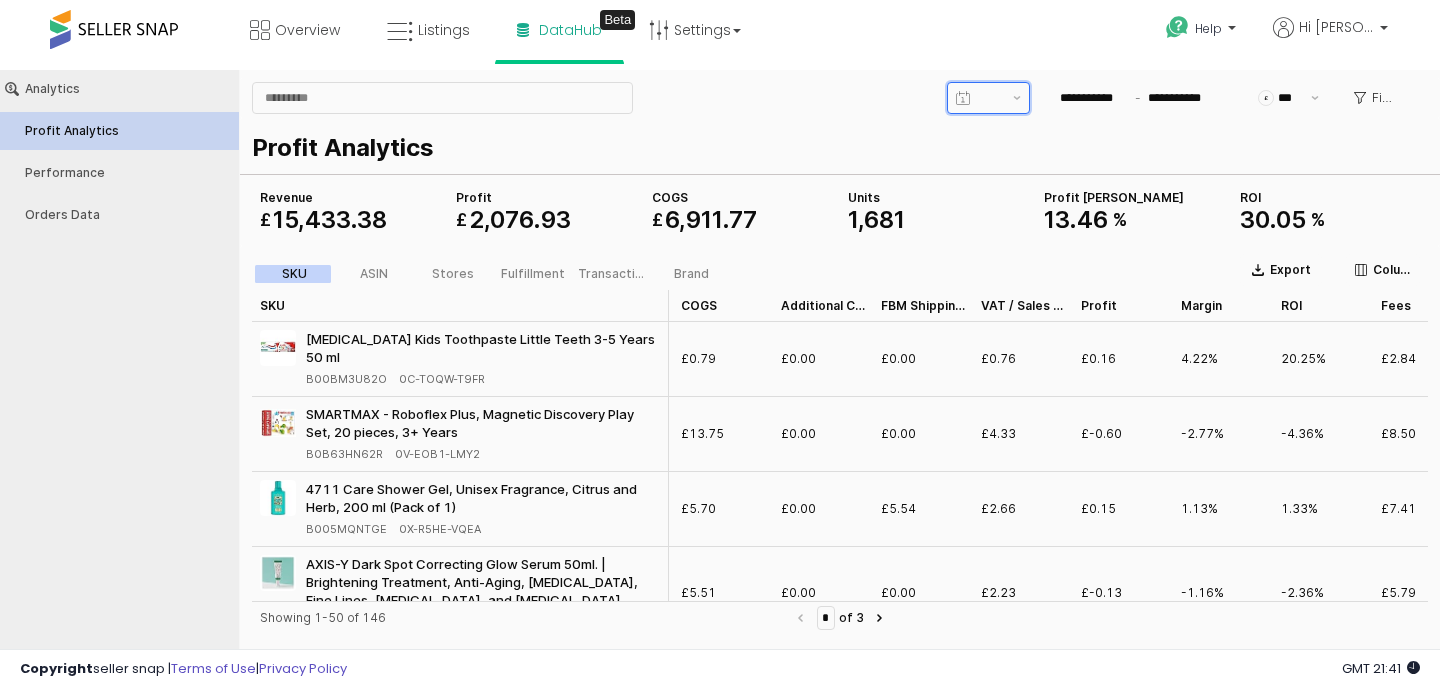 scroll, scrollTop: 0, scrollLeft: 341, axis: horizontal 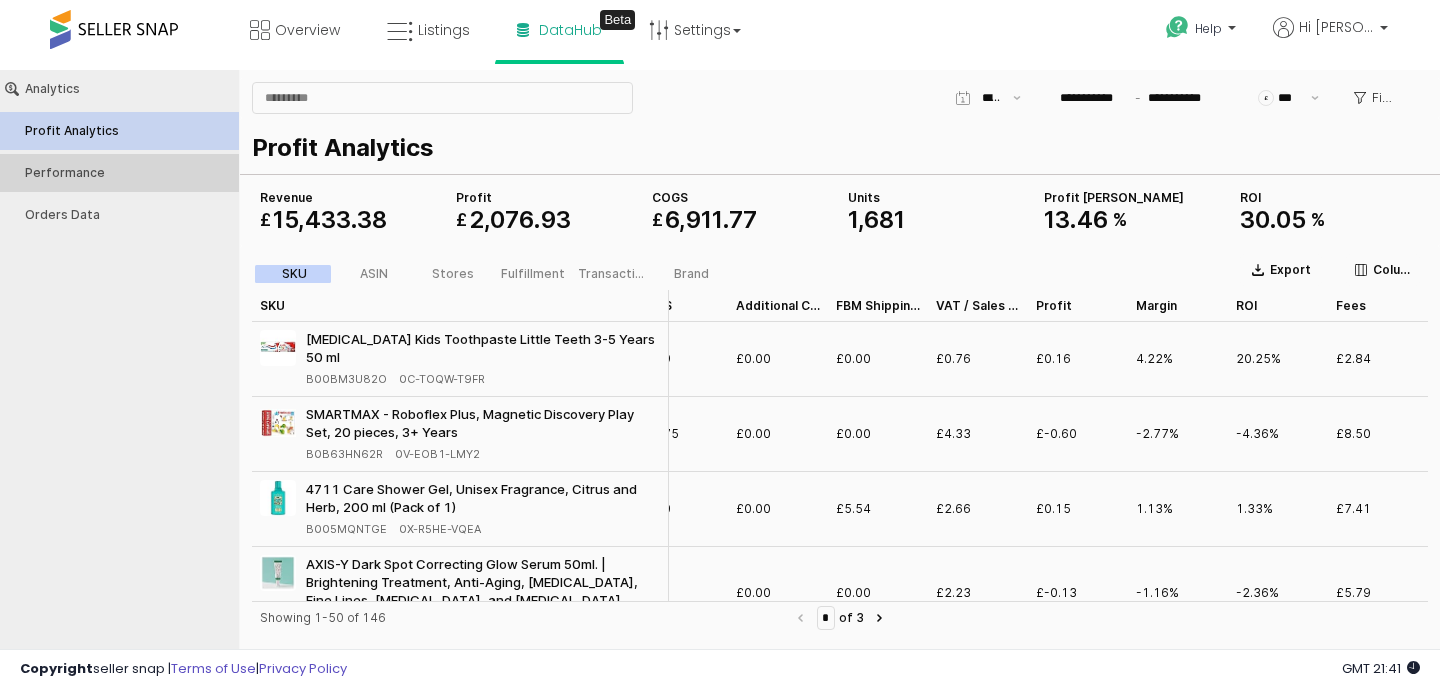 click on "Performance" at bounding box center (119, 173) 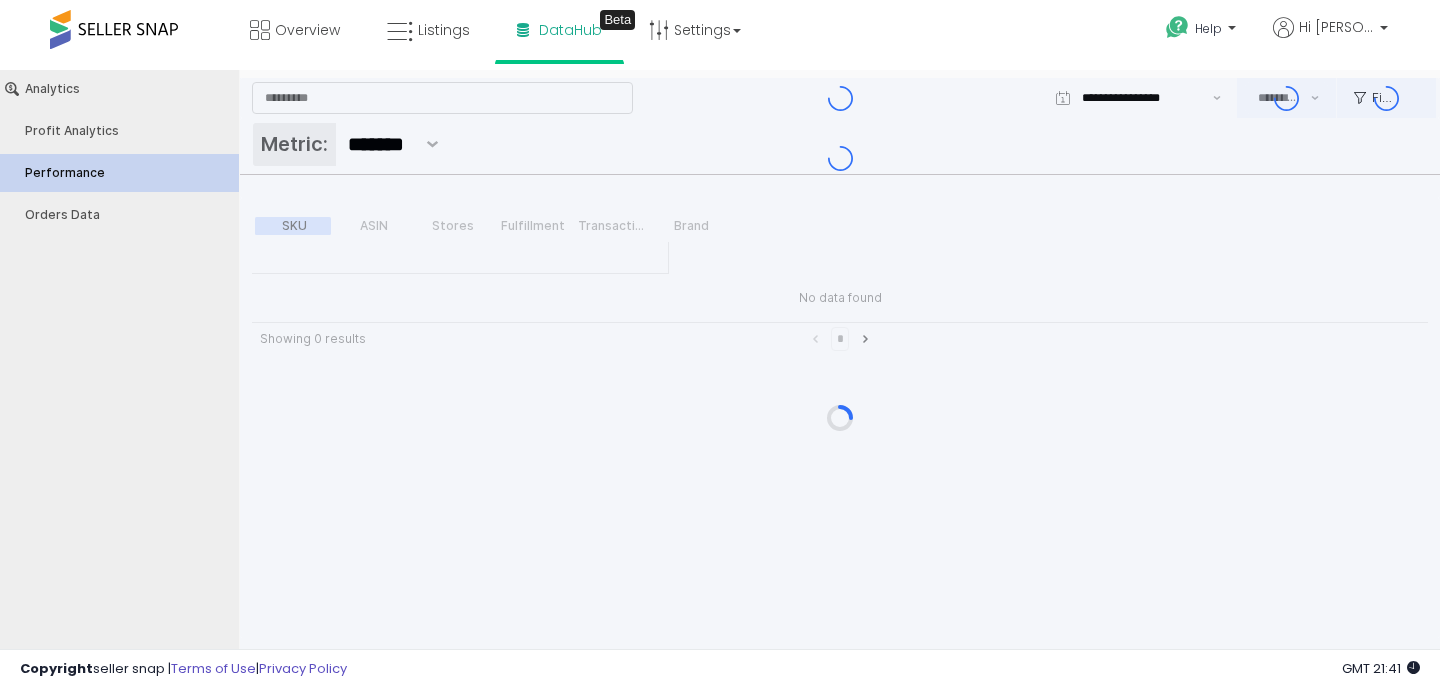 type on "***" 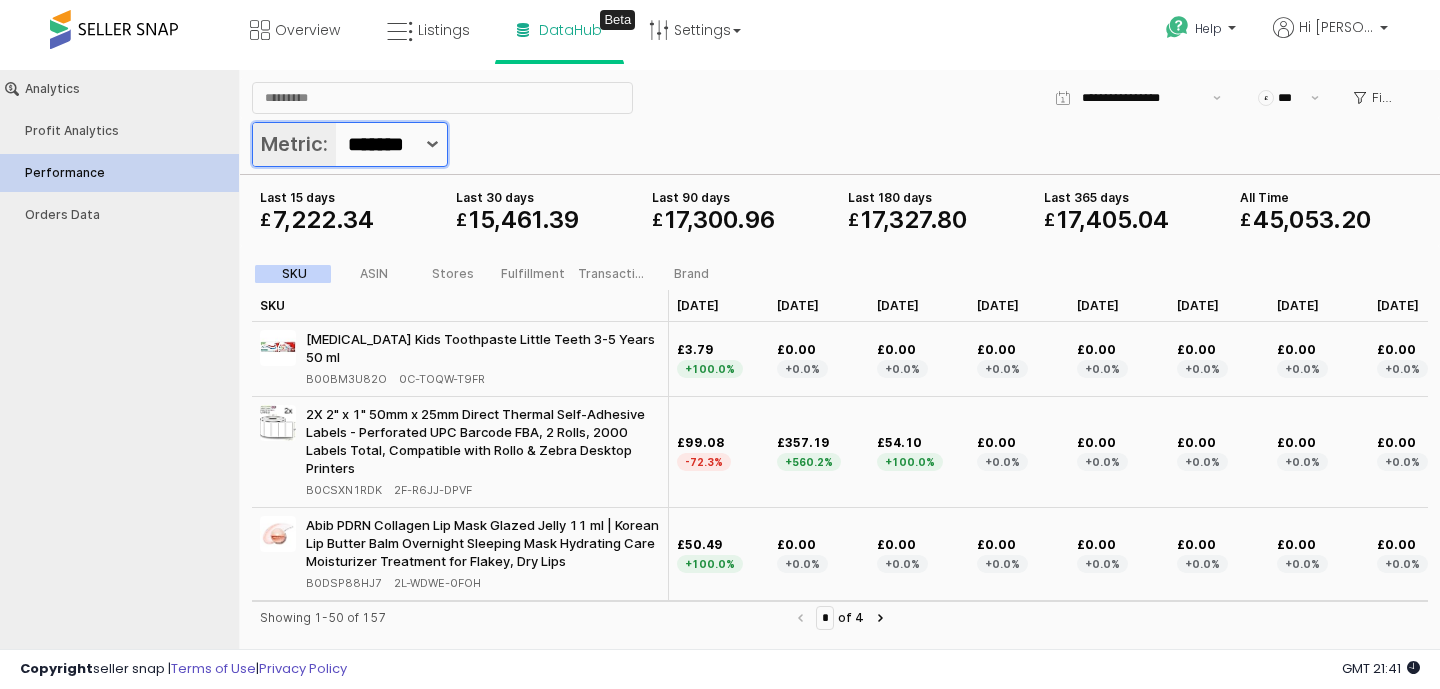 click at bounding box center [432, 144] 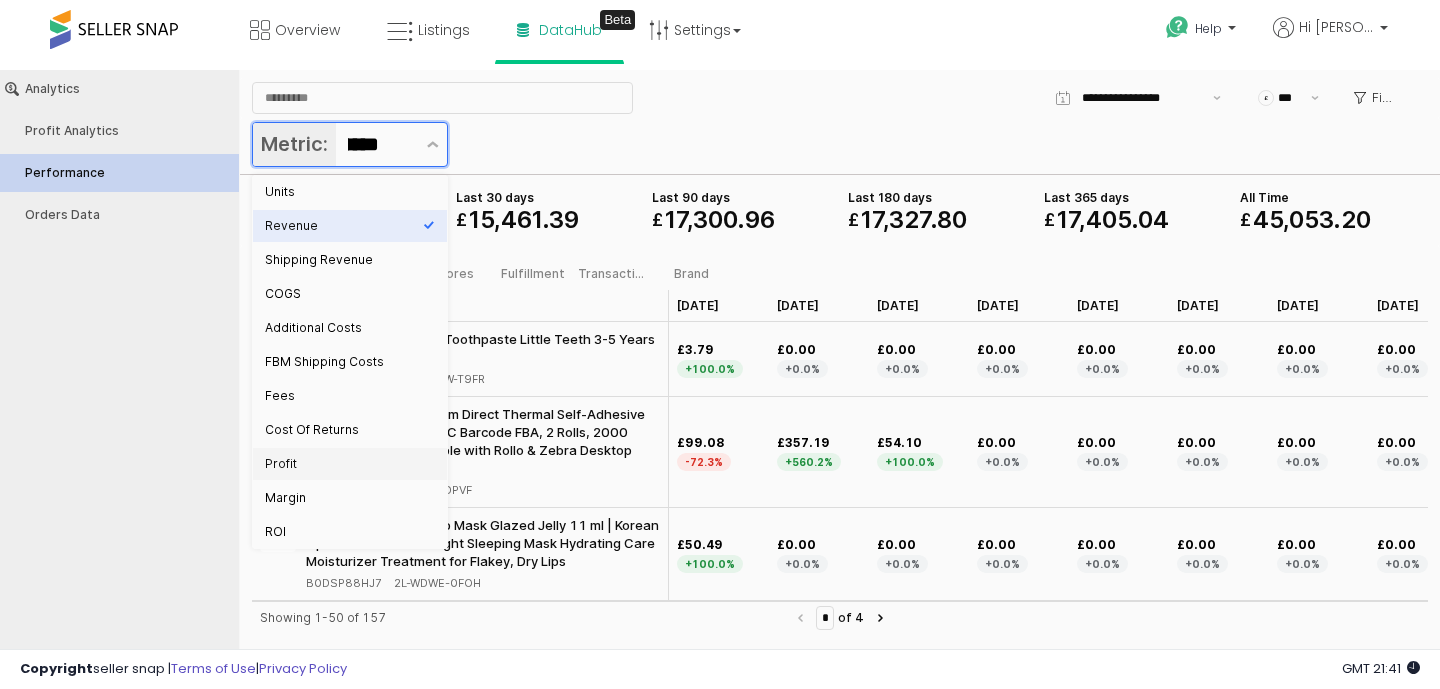 click on "Profit" at bounding box center (344, 464) 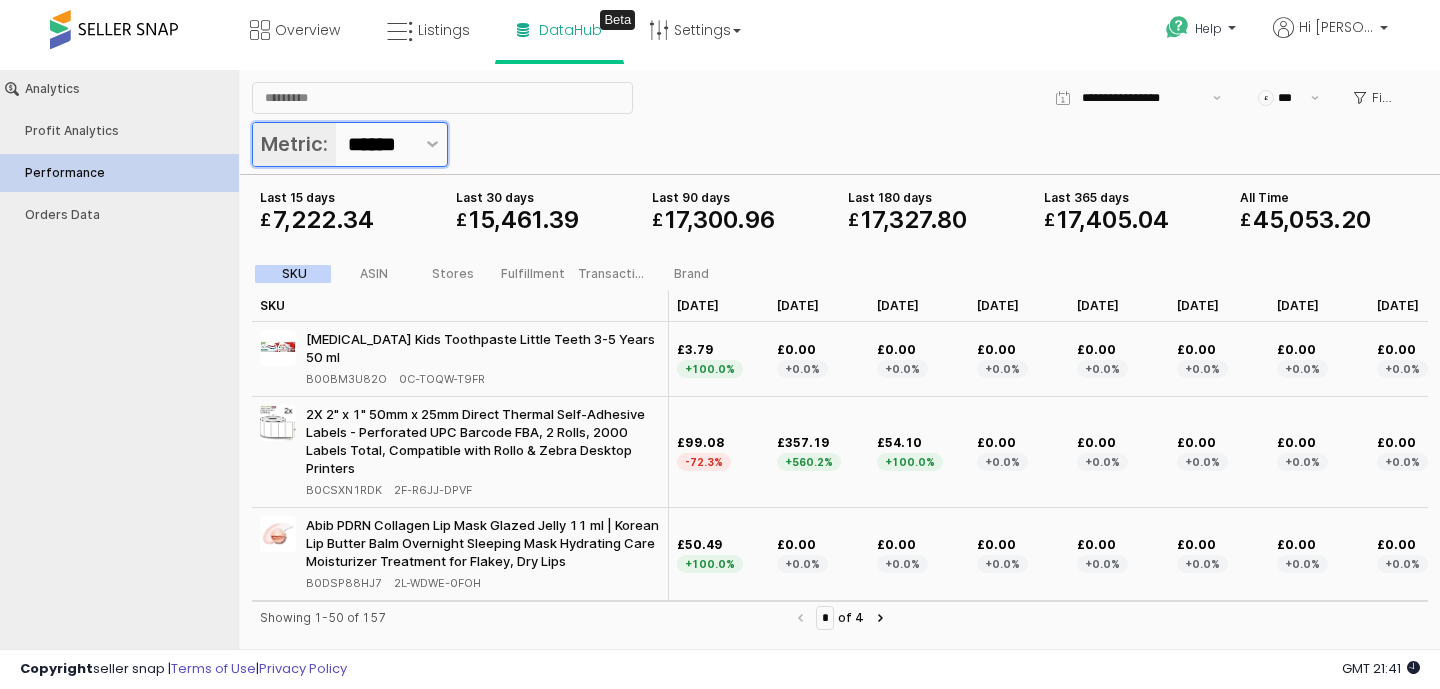 scroll, scrollTop: 0, scrollLeft: 0, axis: both 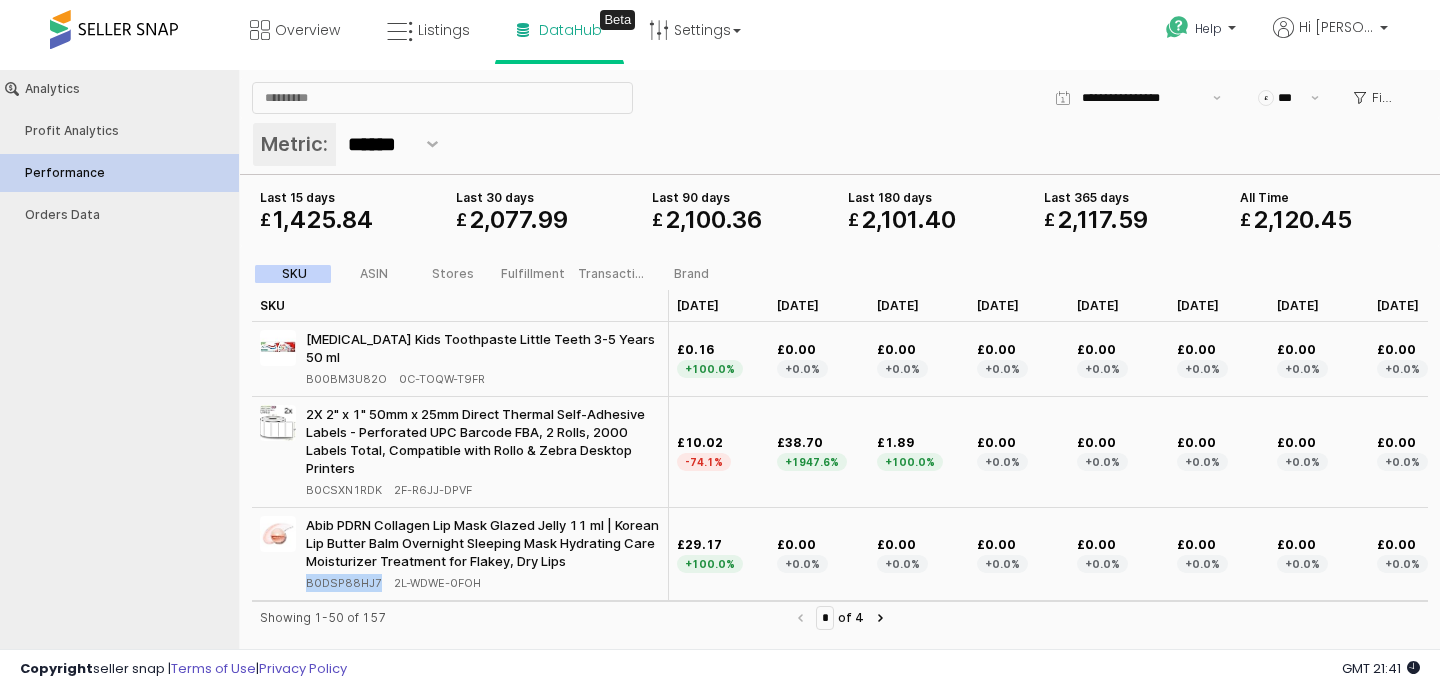 copy on "B0DSP88HJ7" 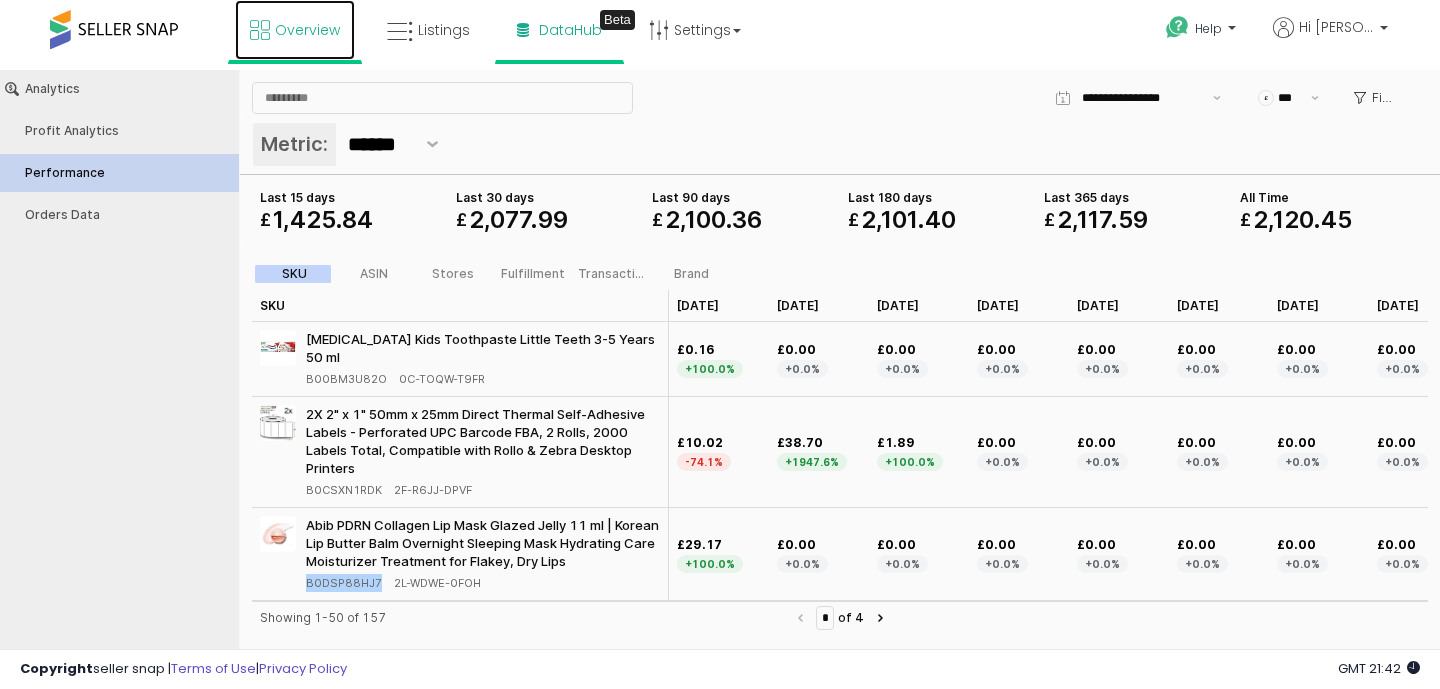click on "Overview" at bounding box center [307, 30] 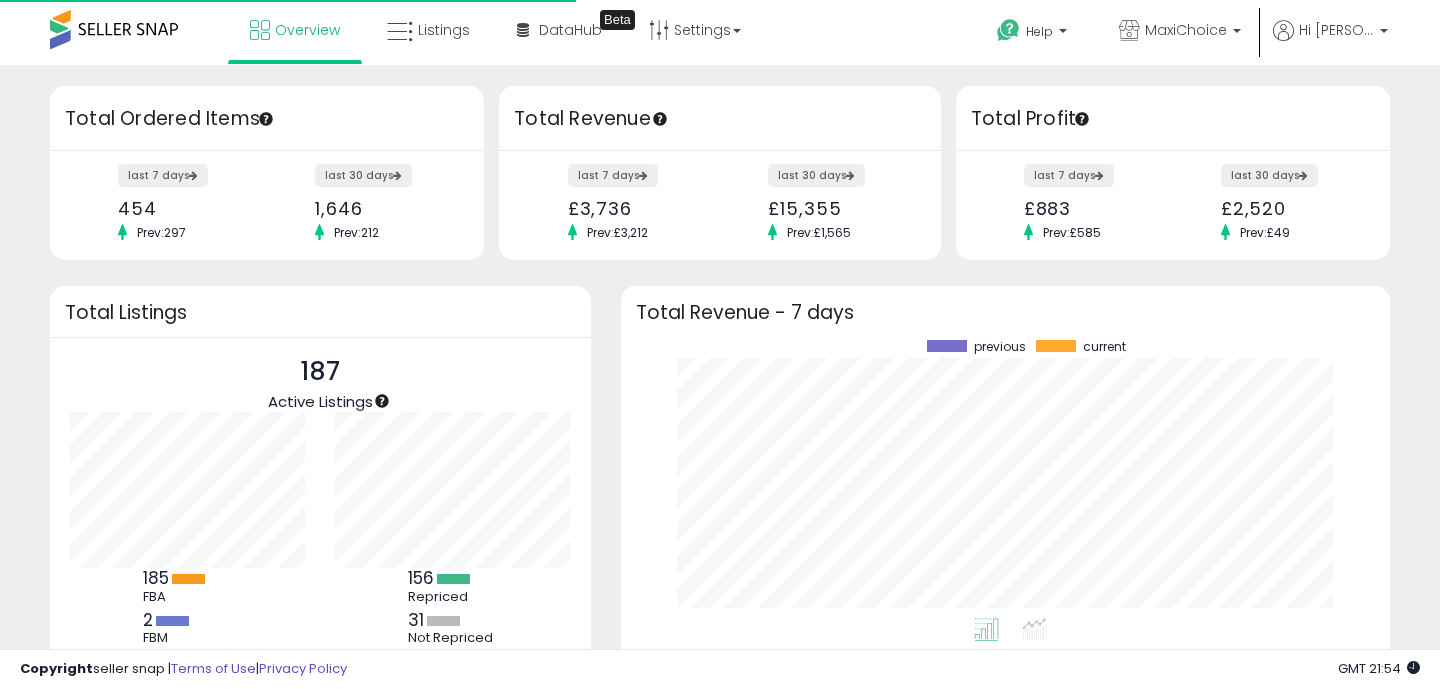 scroll, scrollTop: 0, scrollLeft: 0, axis: both 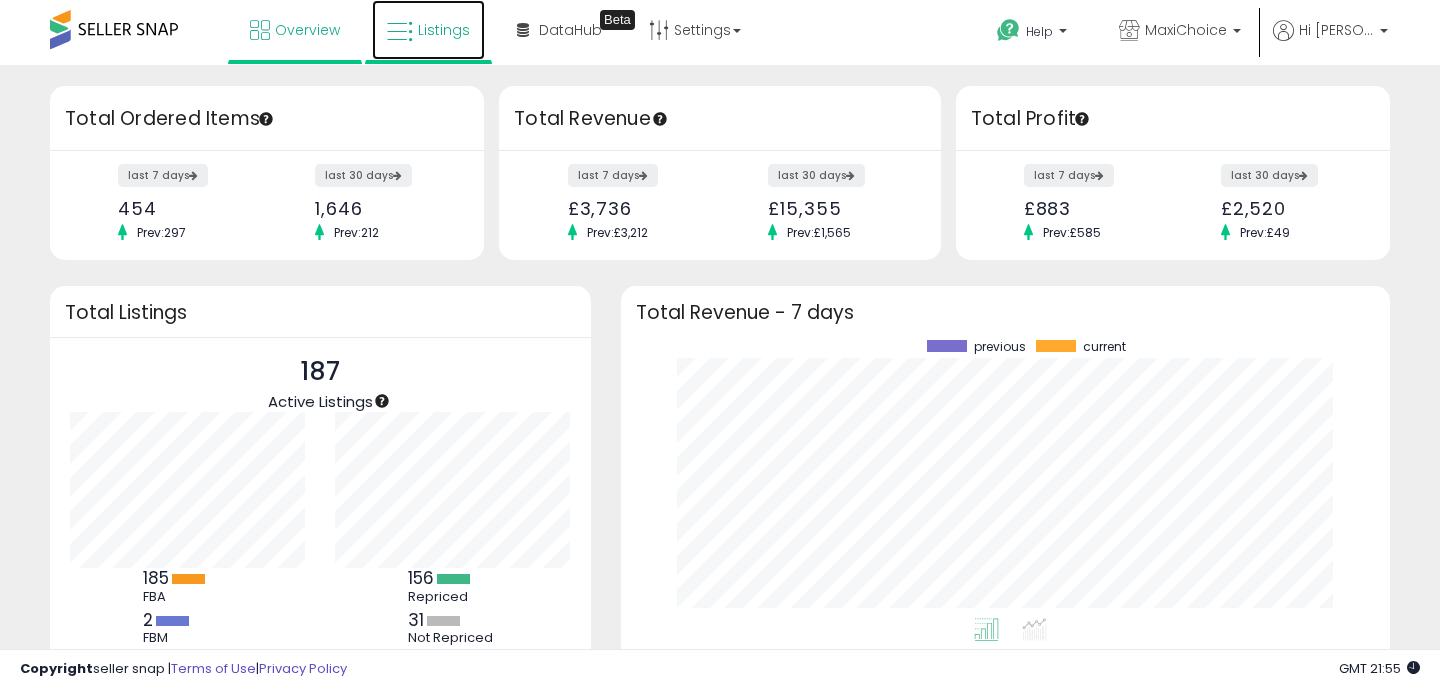 click on "Listings" at bounding box center [444, 30] 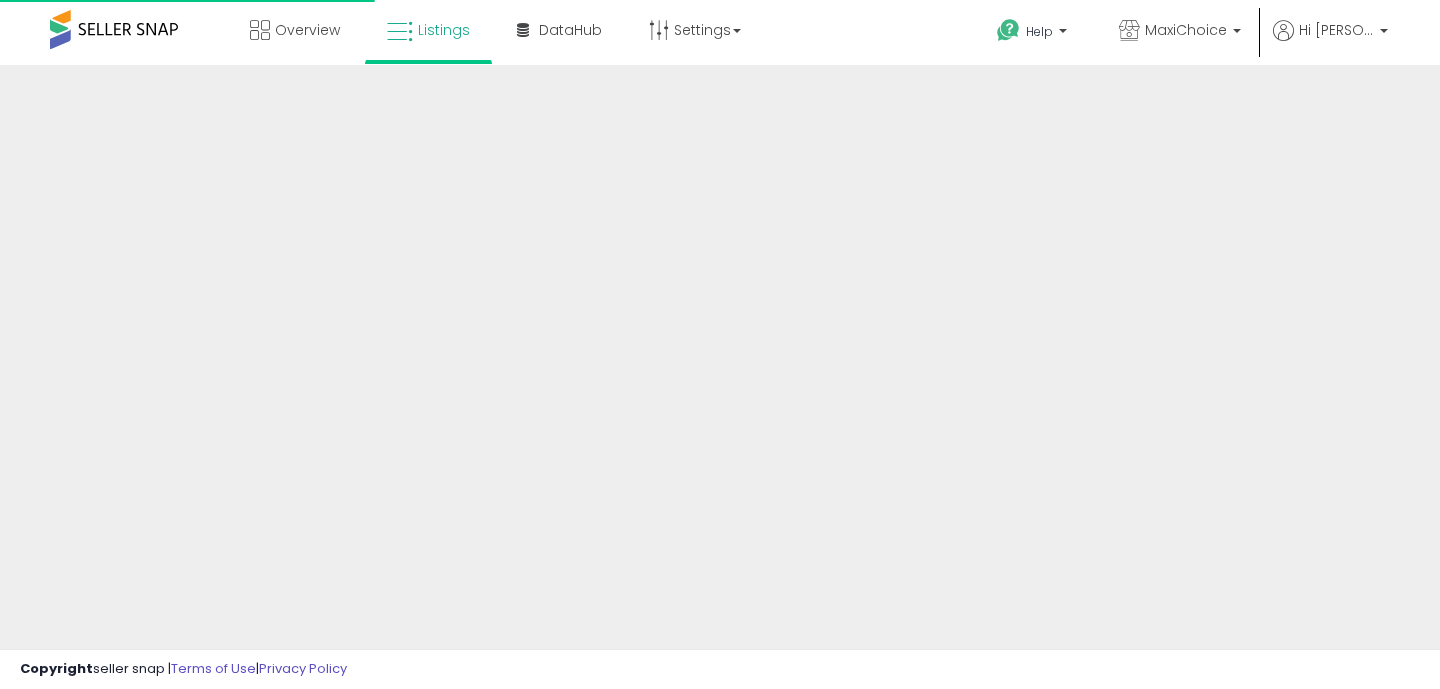 scroll, scrollTop: 0, scrollLeft: 0, axis: both 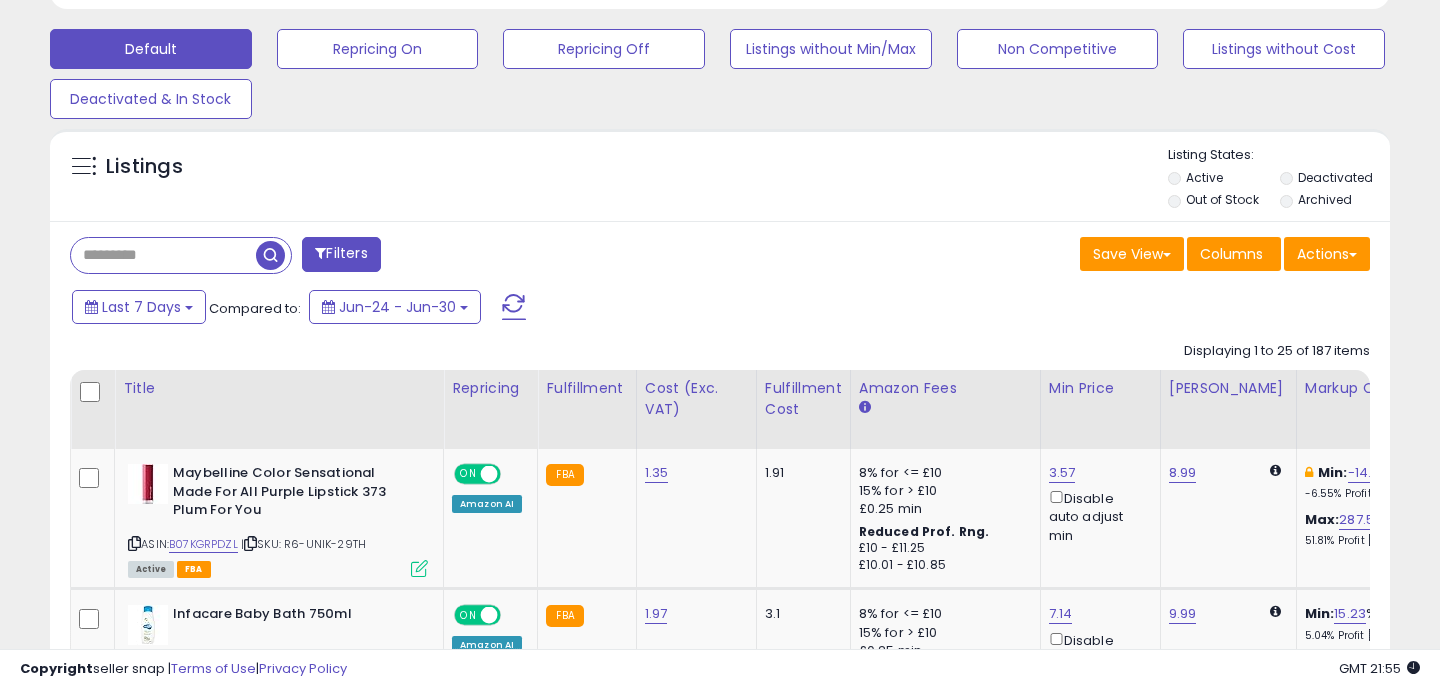 click at bounding box center [163, 255] 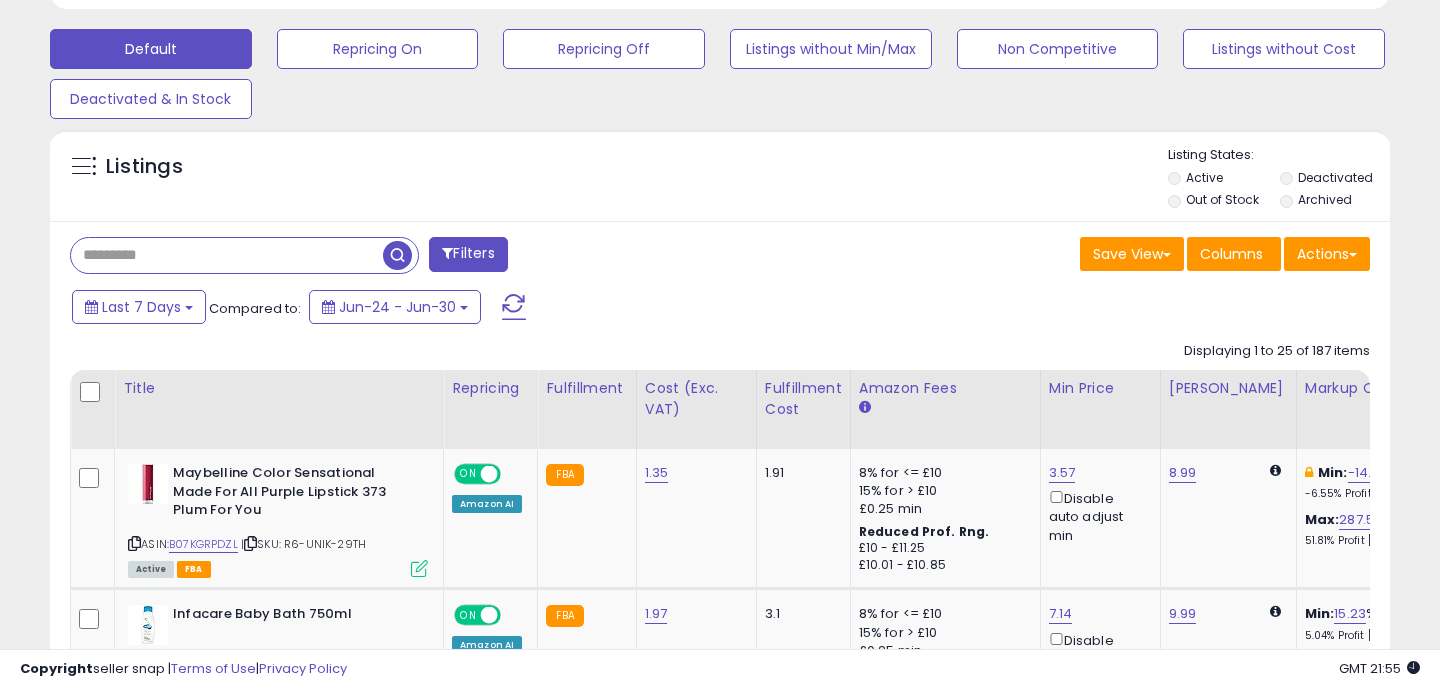 paste on "**********" 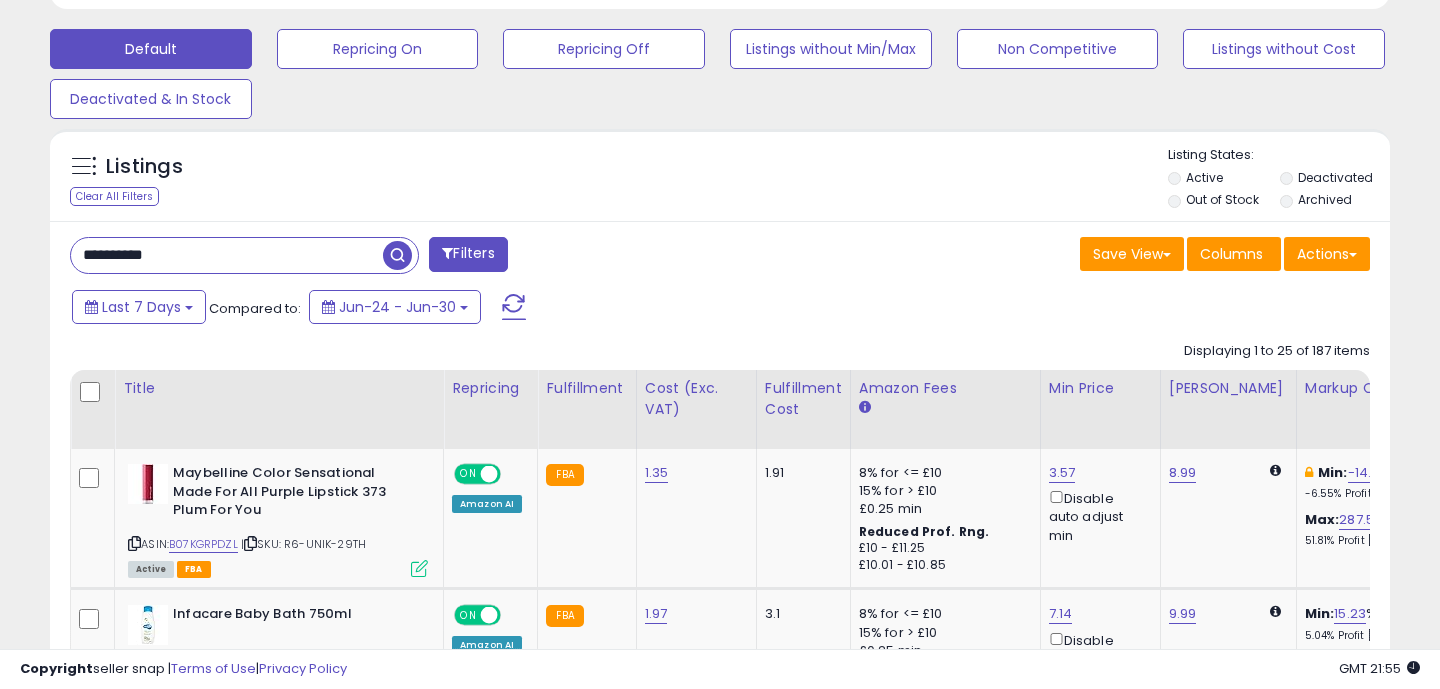 type on "**********" 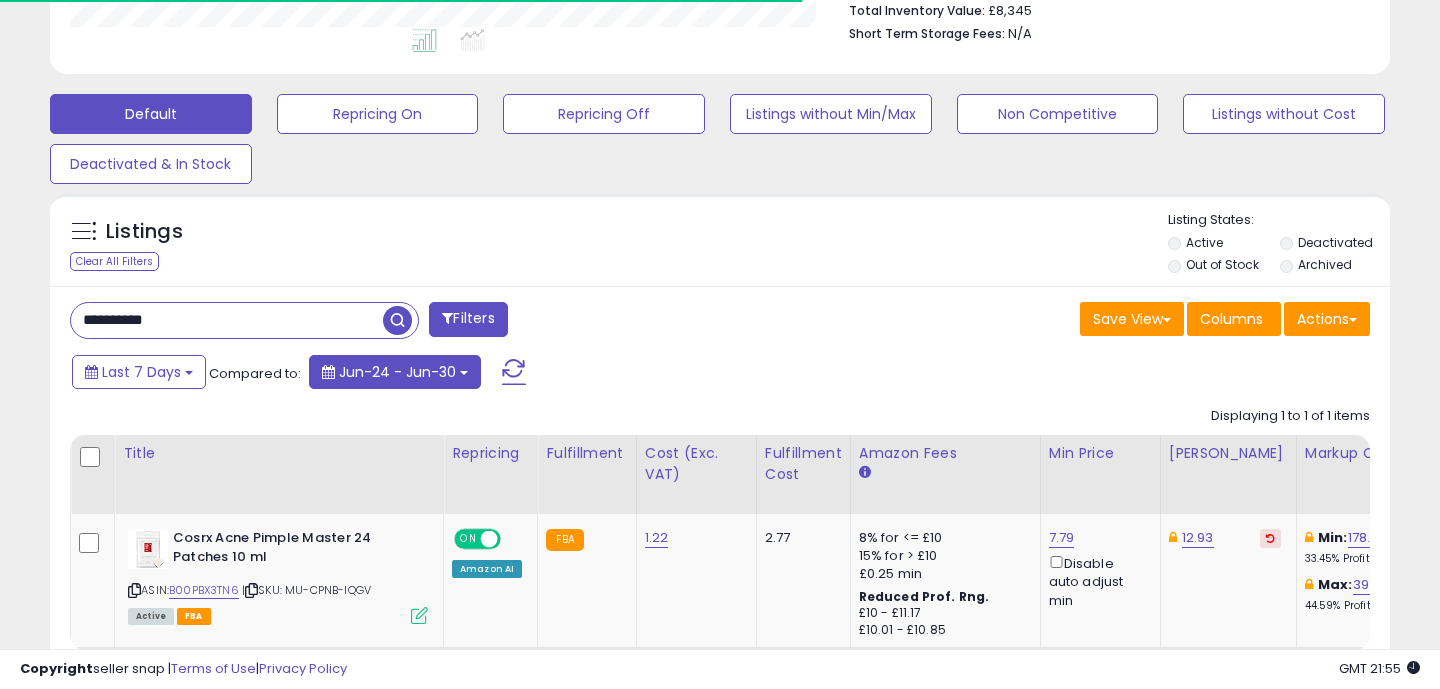 scroll, scrollTop: 601, scrollLeft: 0, axis: vertical 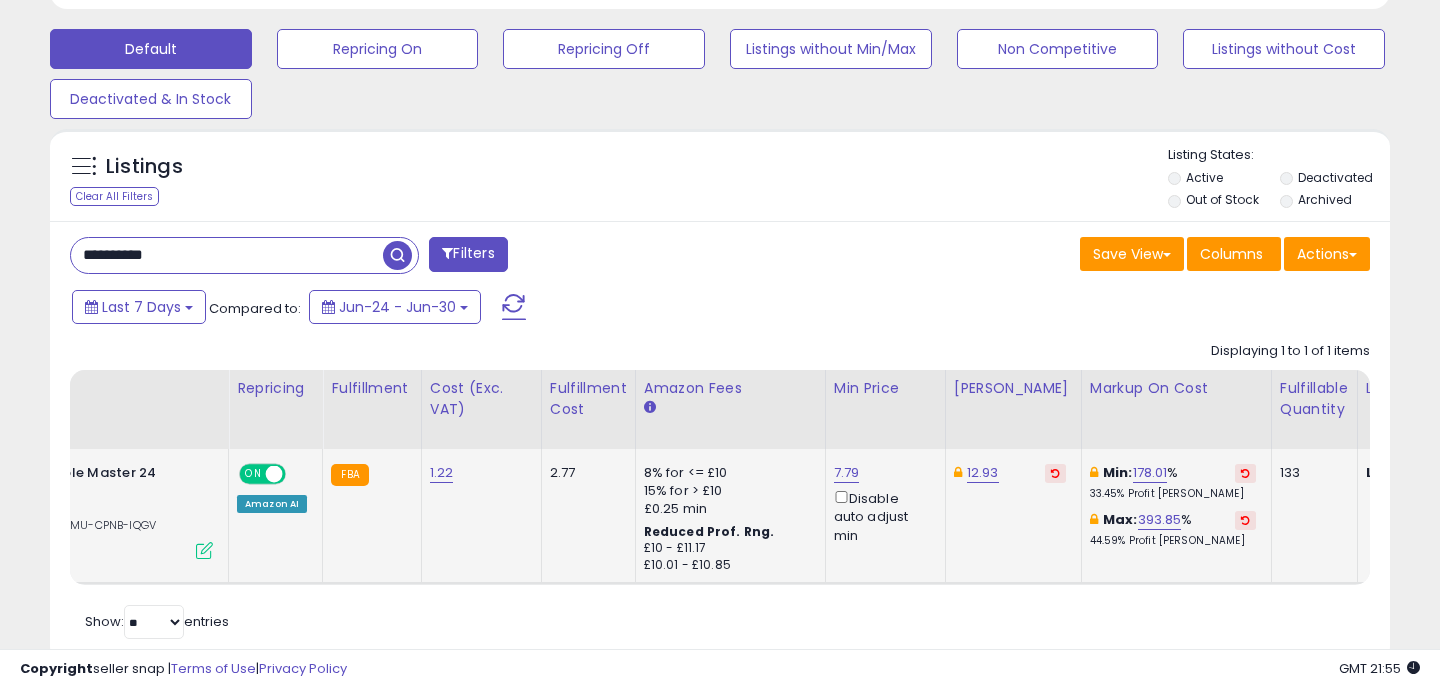 click at bounding box center [1245, 473] 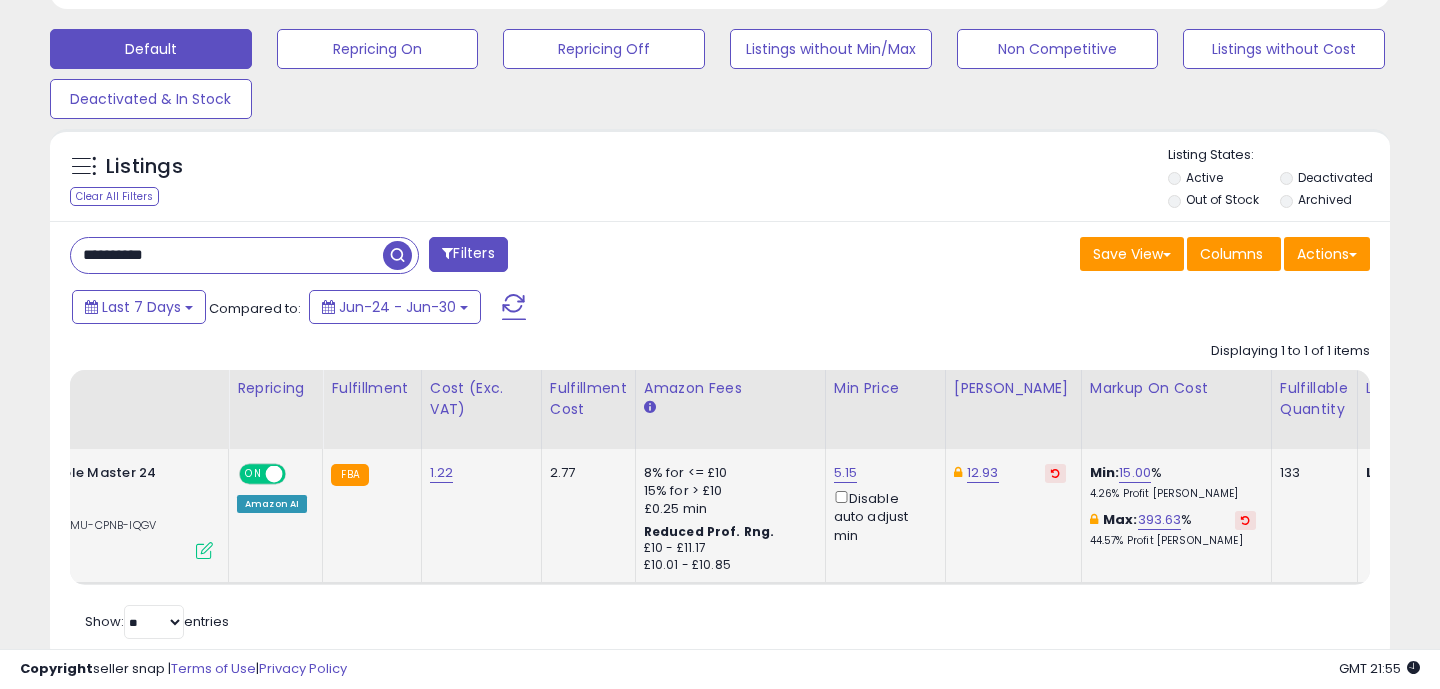 click at bounding box center (1245, 520) 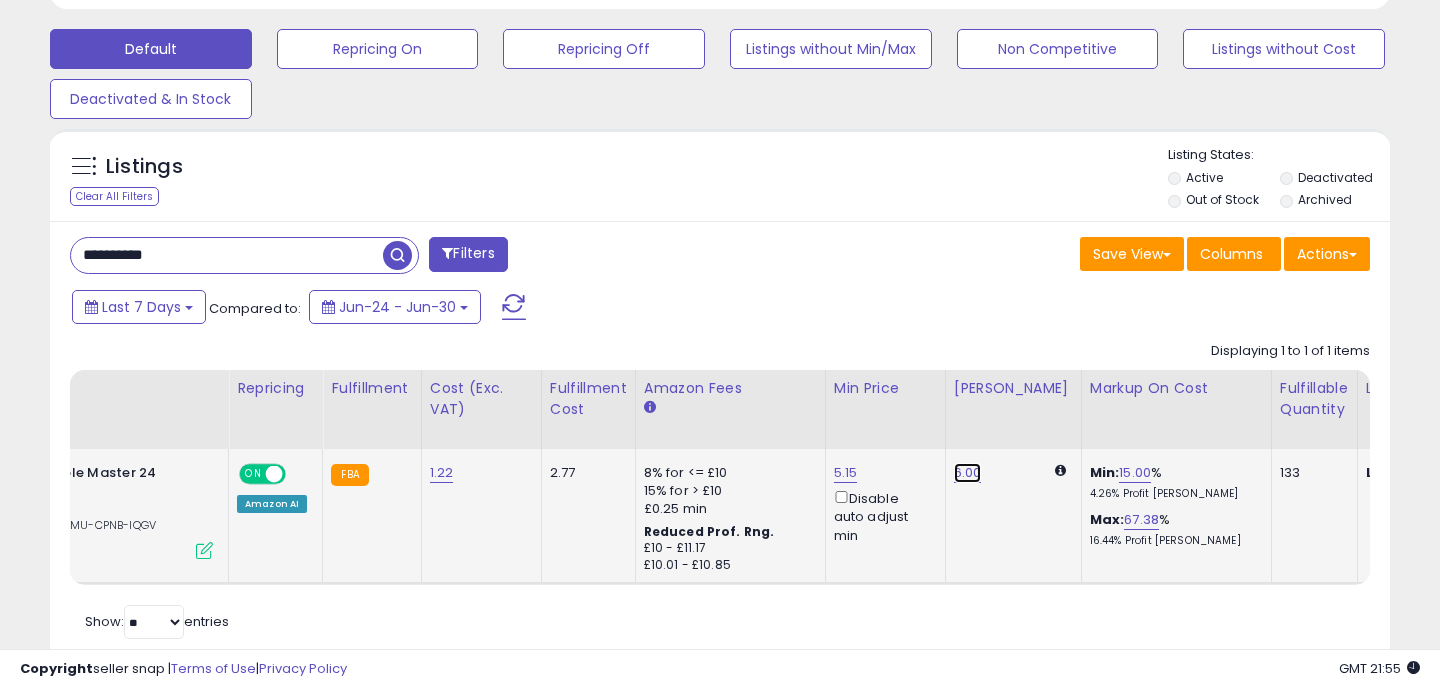 click on "6.00" at bounding box center (968, 473) 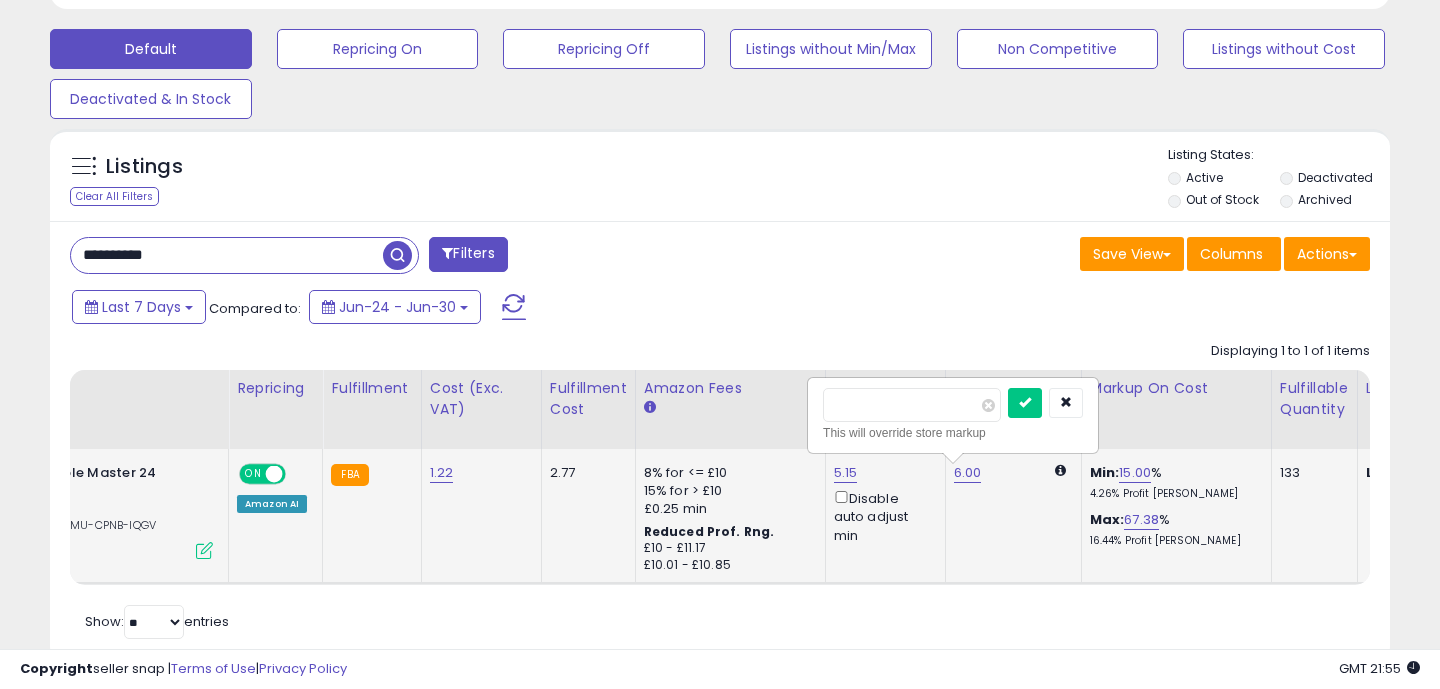 click on "****" at bounding box center (912, 405) 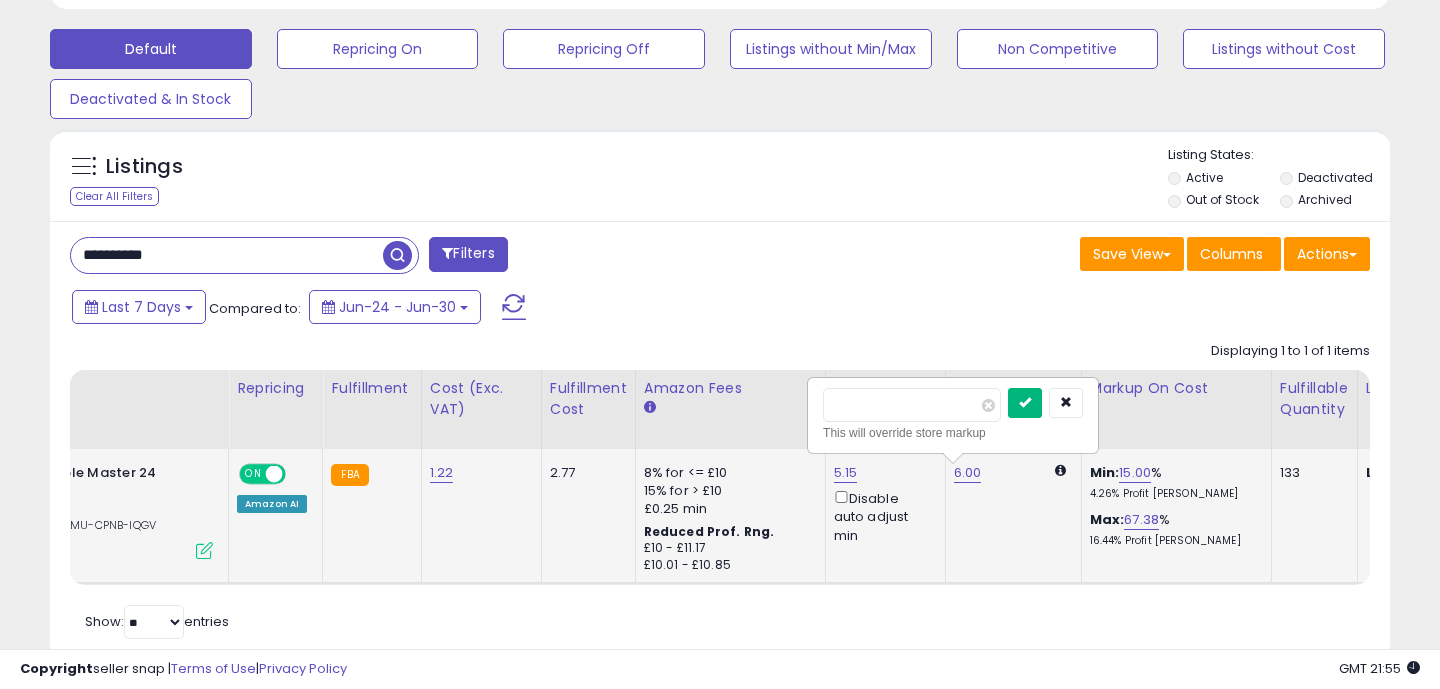 type on "****" 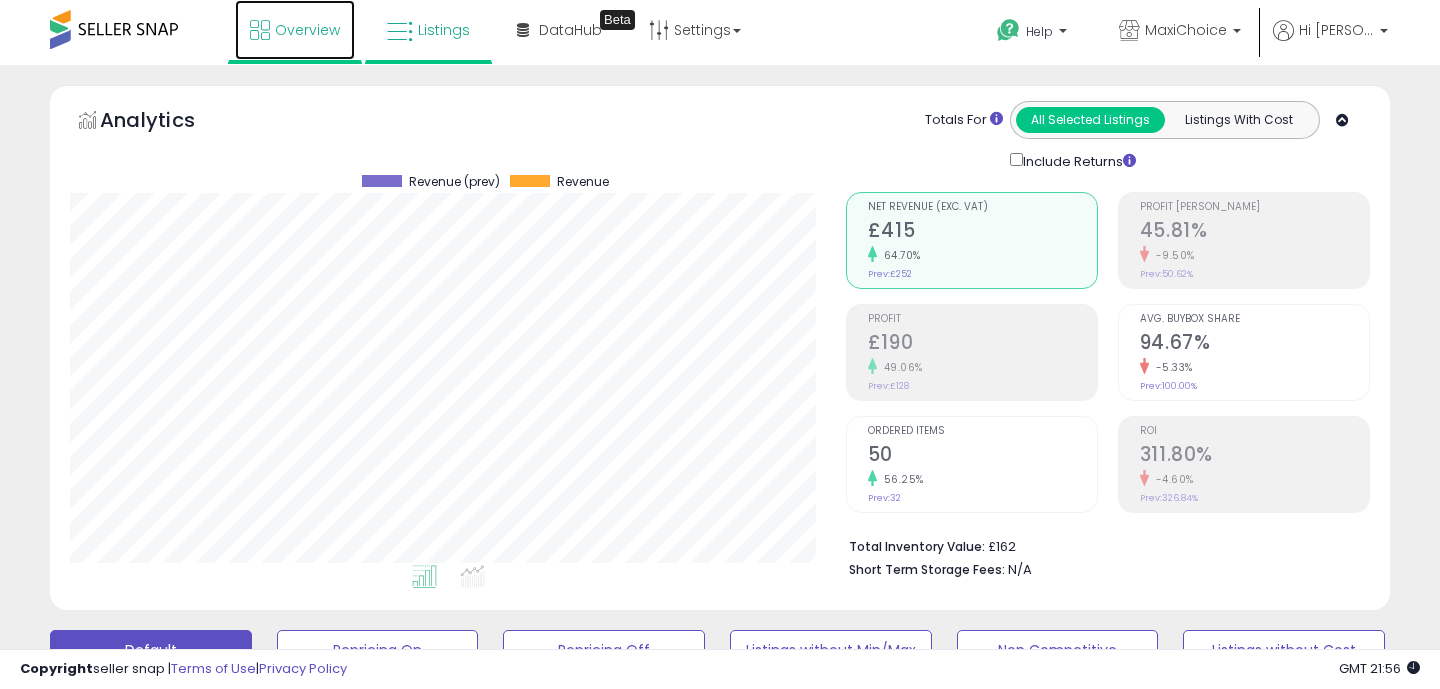 click at bounding box center [260, 30] 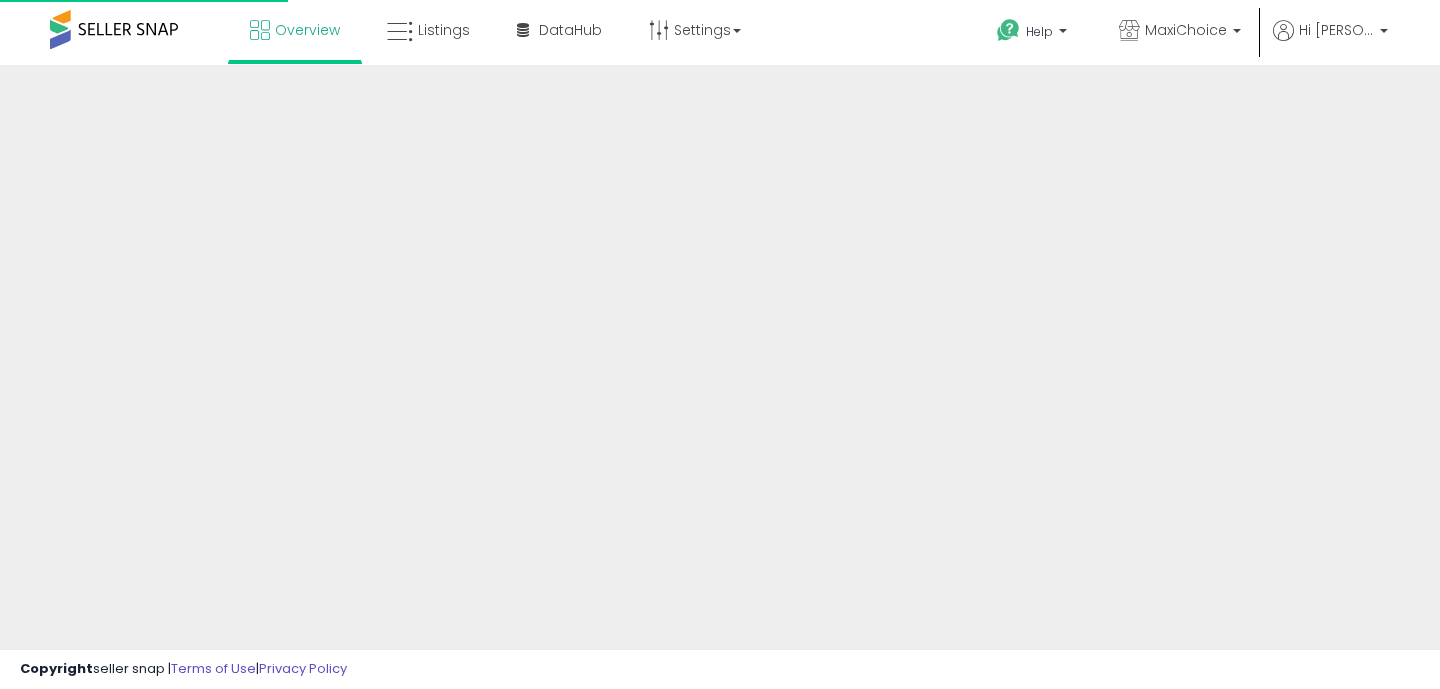 scroll, scrollTop: 0, scrollLeft: 0, axis: both 